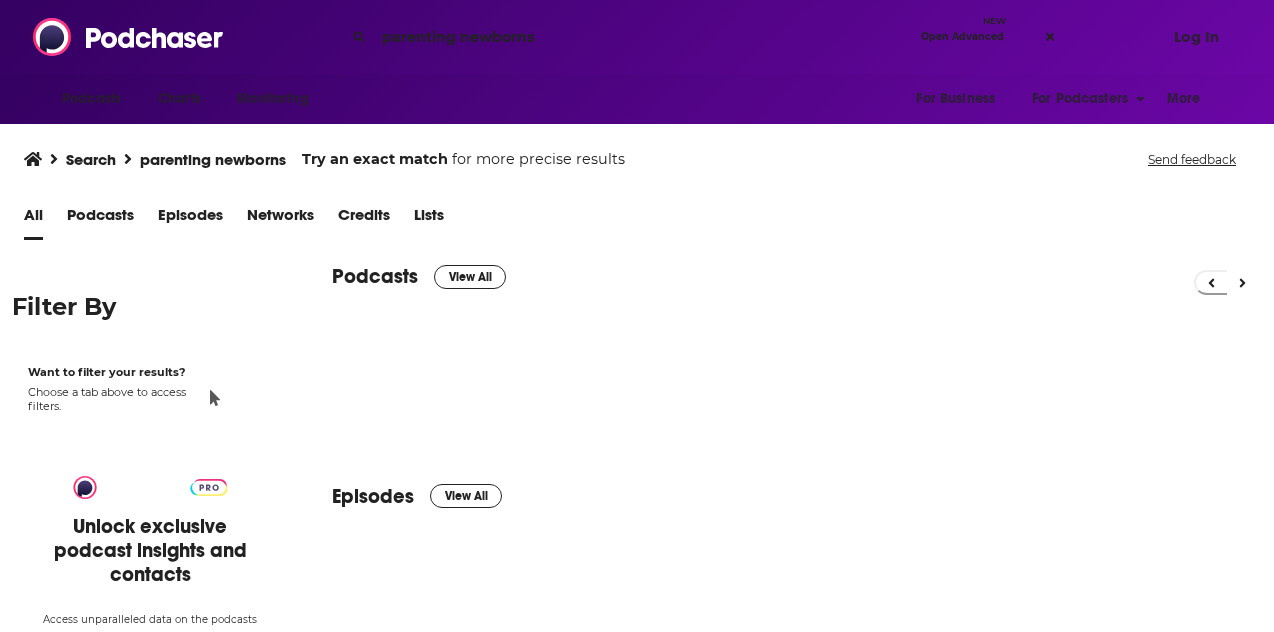 scroll, scrollTop: 0, scrollLeft: 0, axis: both 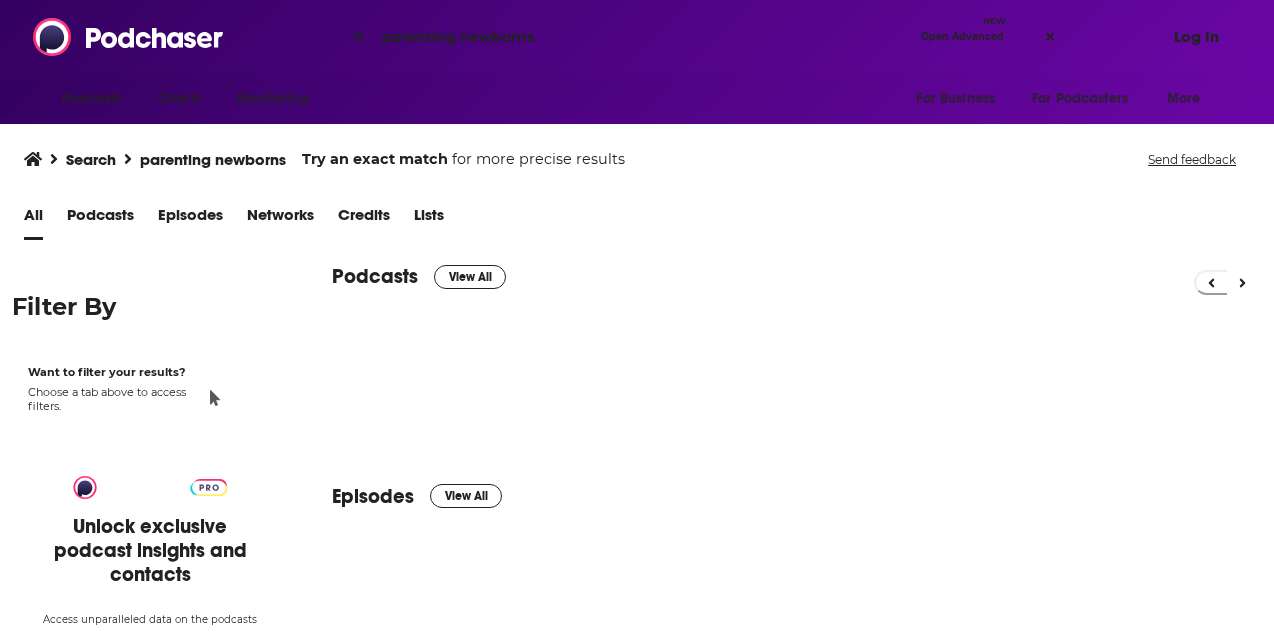 click on "Log In" at bounding box center (1196, 37) 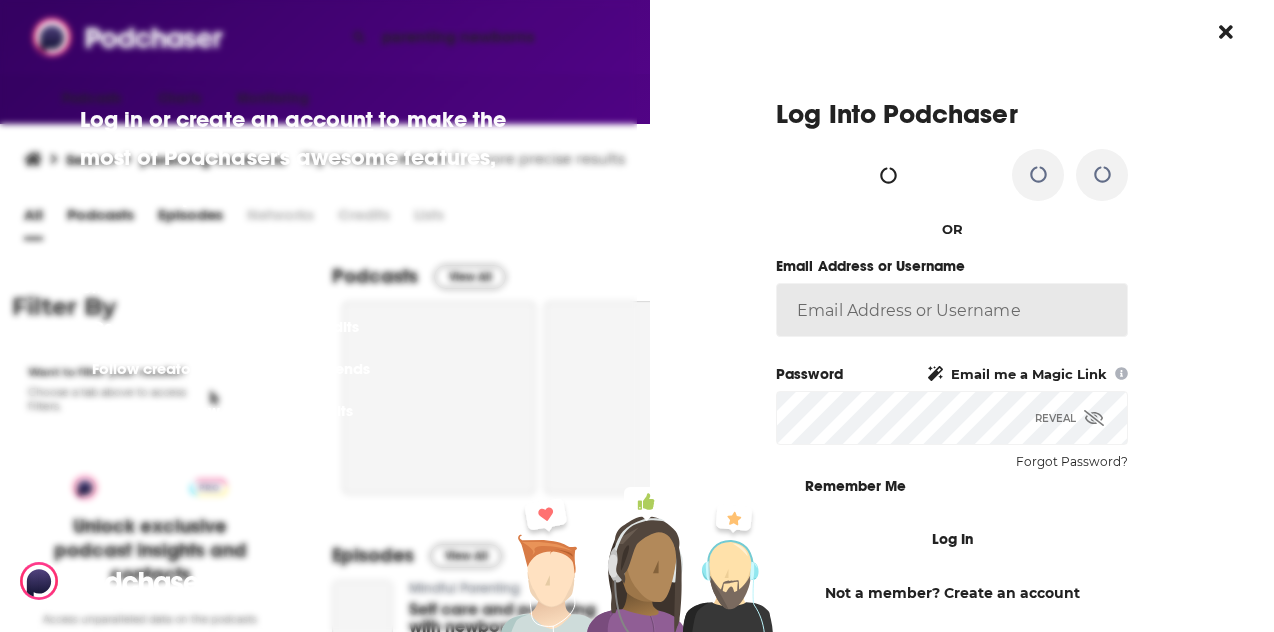 click on "Email Address or Username" at bounding box center [952, 310] 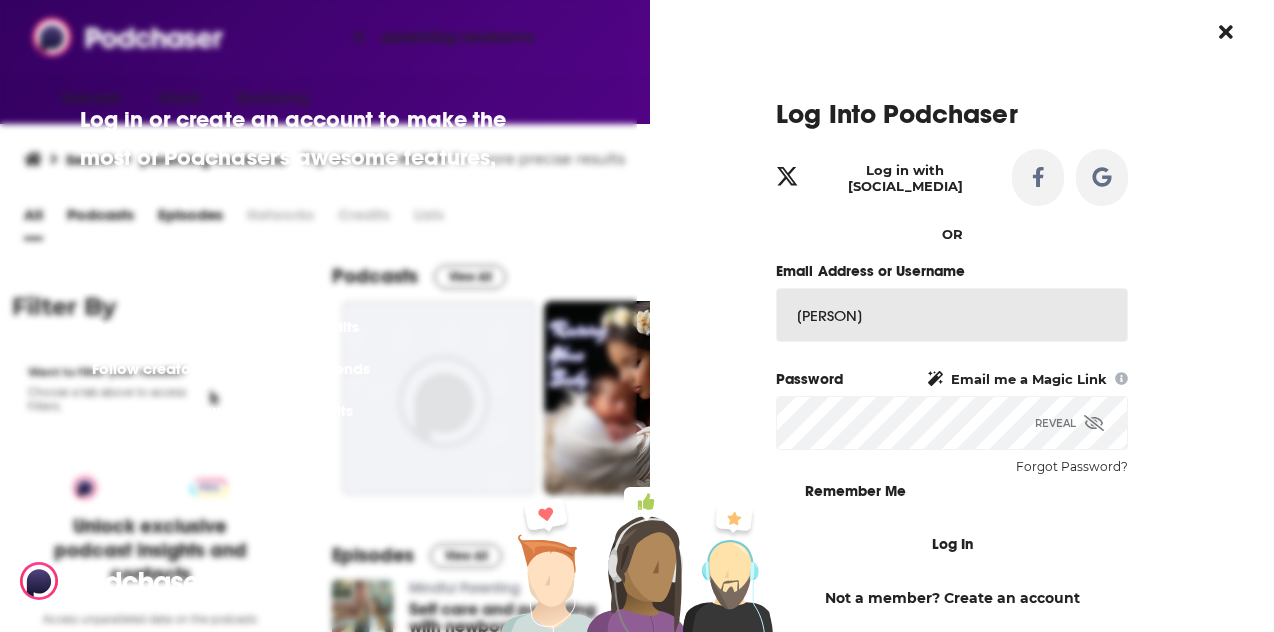 type on "[LAST]" 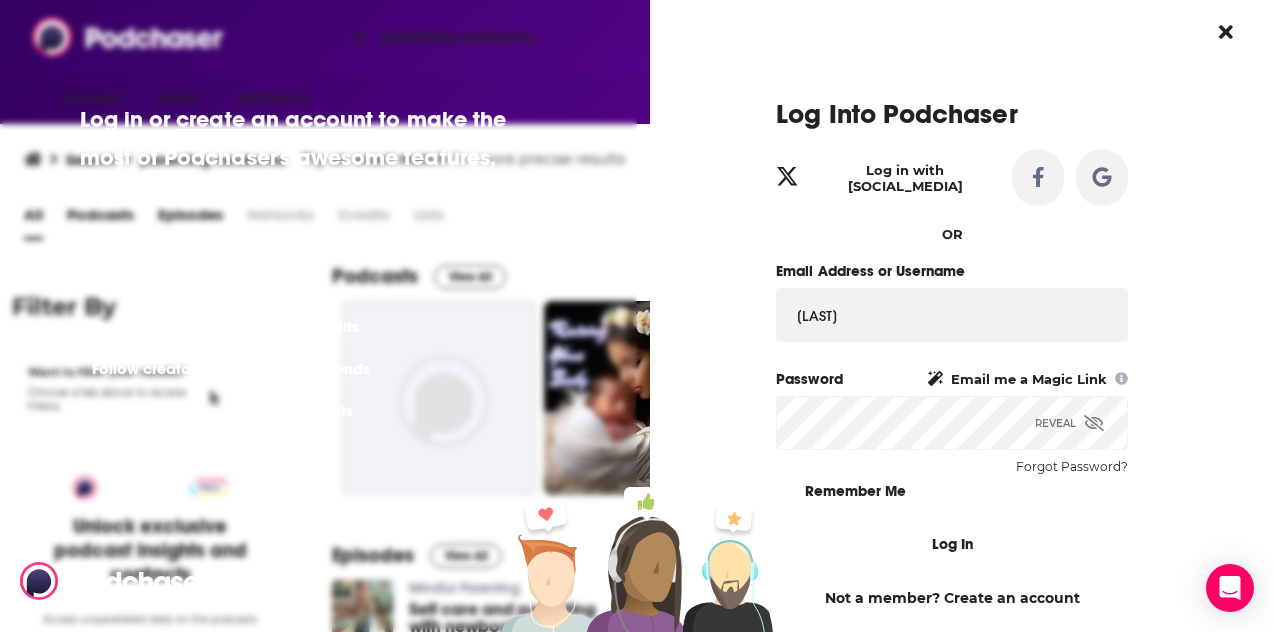click on "Log In" at bounding box center [952, 544] 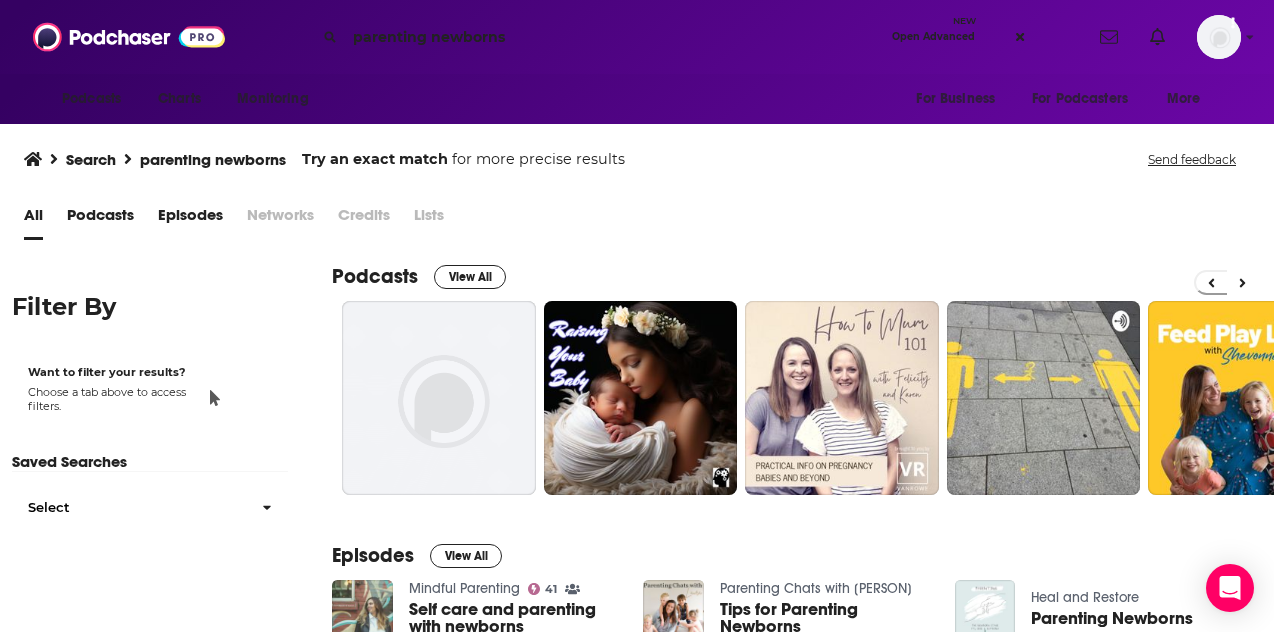 click on "Search parenting newborns Try an exact match for more precise results Send feedback" at bounding box center (637, 155) 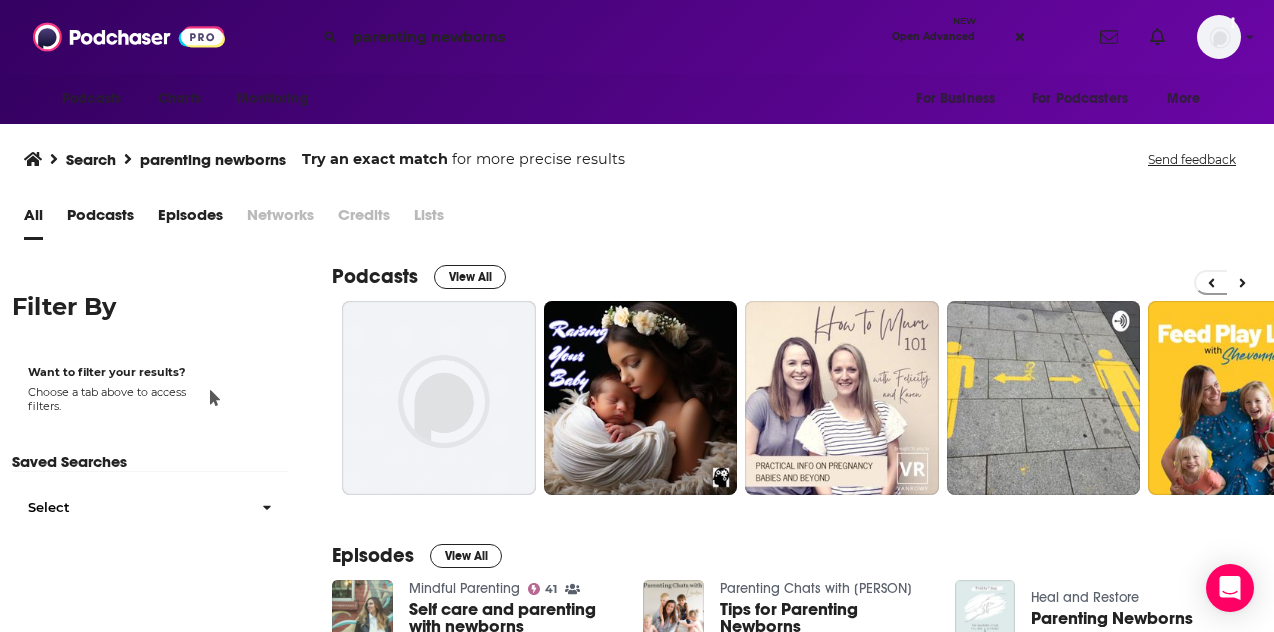 click on "parenting newborns" at bounding box center (614, 37) 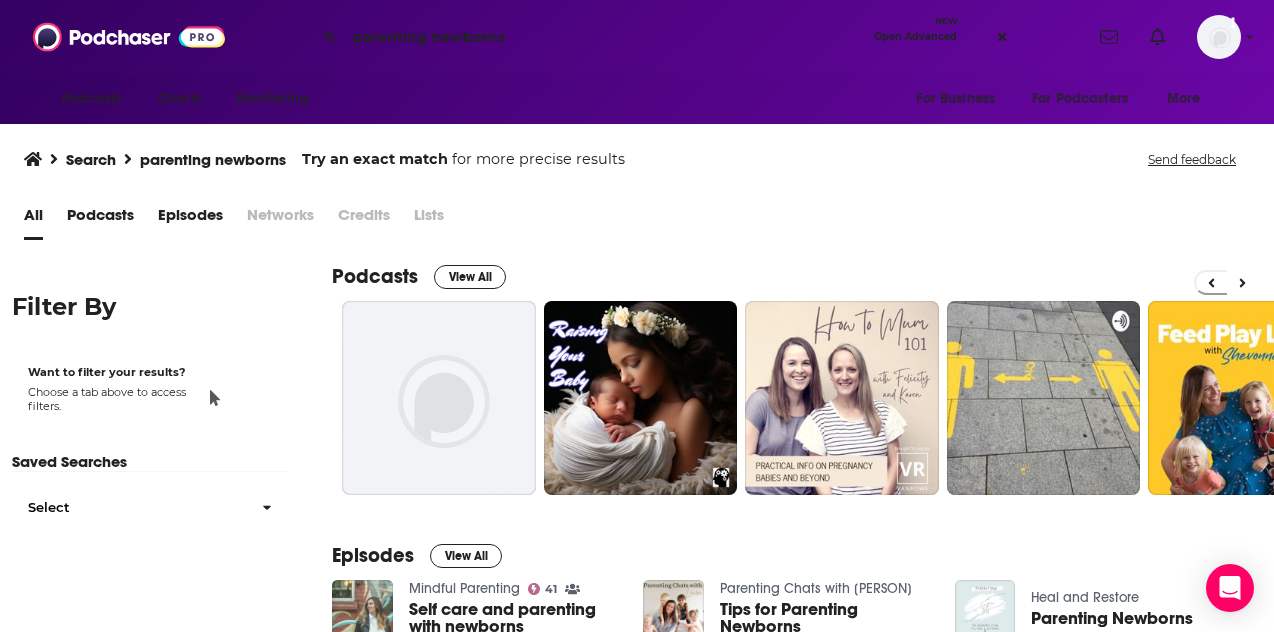 click on "parenting newborns" at bounding box center (605, 37) 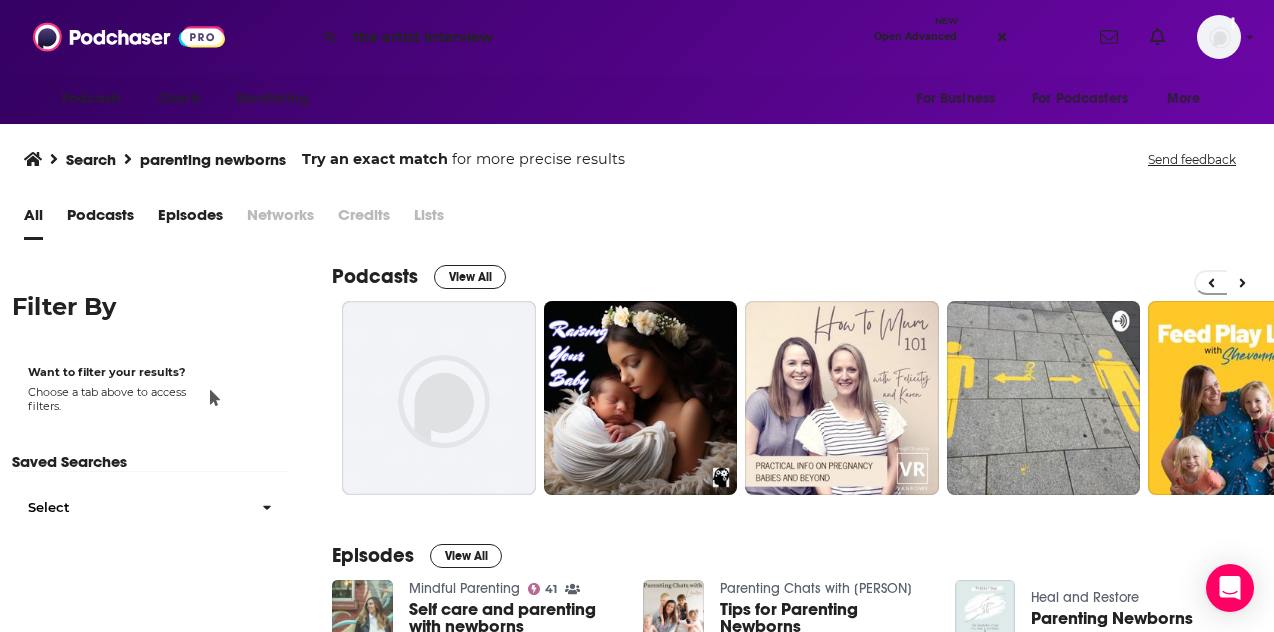 type on "the artist interview" 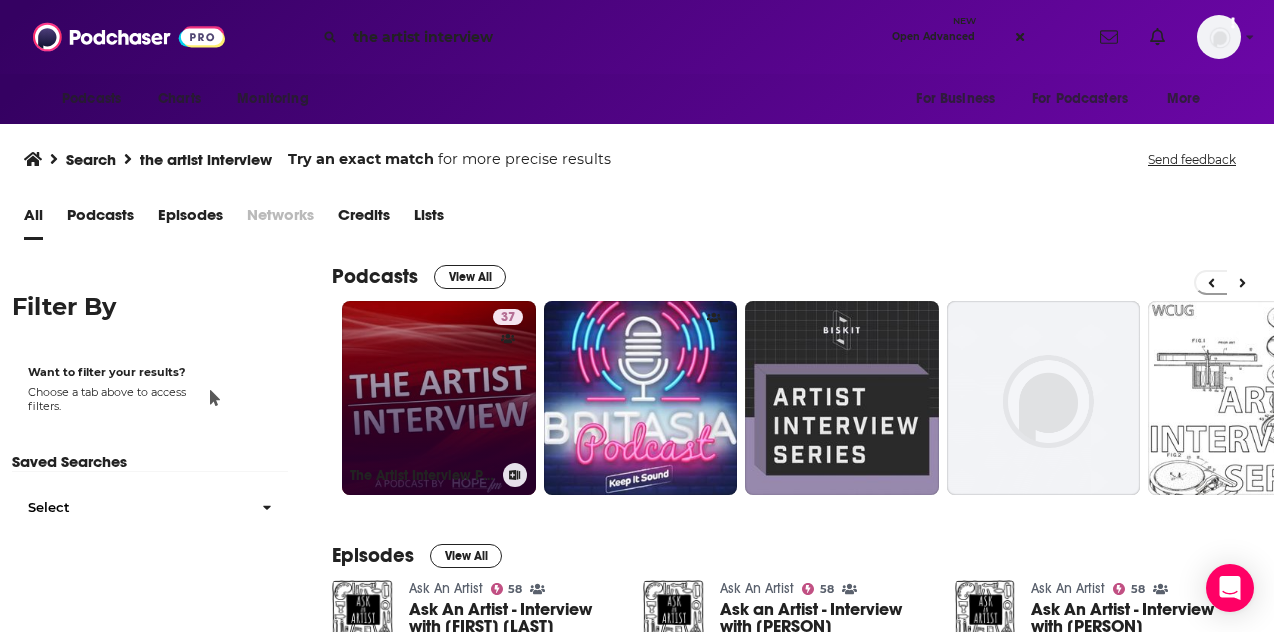 click on "[NUMBER] The Artist Interview Podcast" at bounding box center [439, 398] 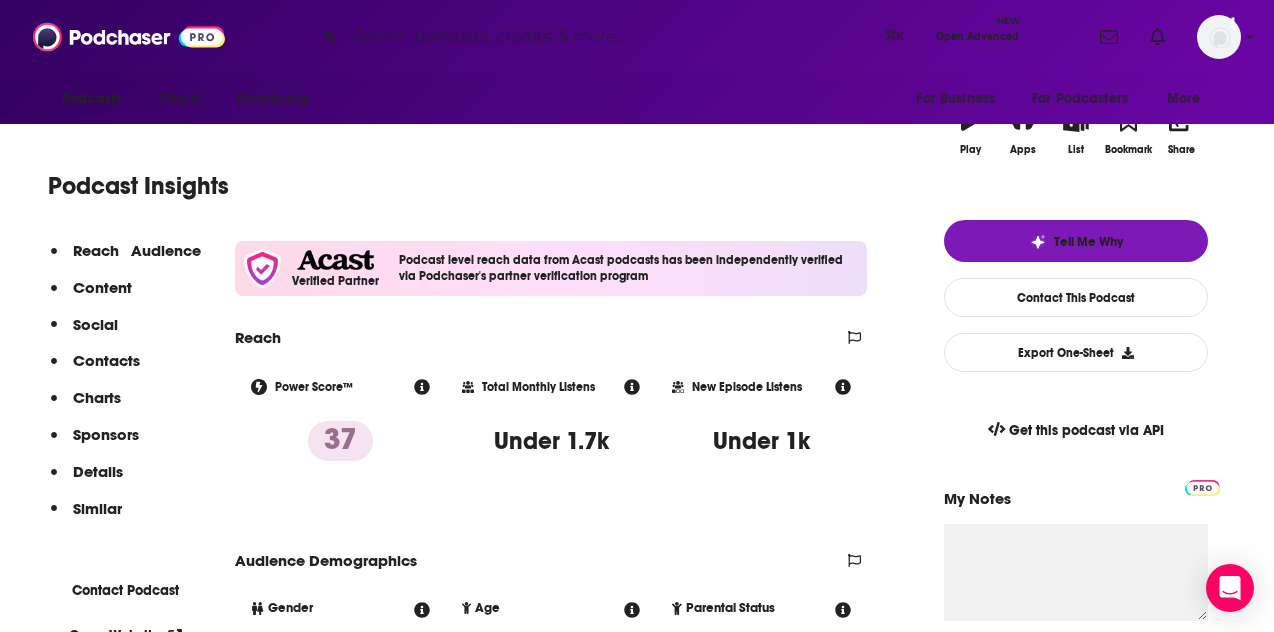 scroll, scrollTop: 338, scrollLeft: 0, axis: vertical 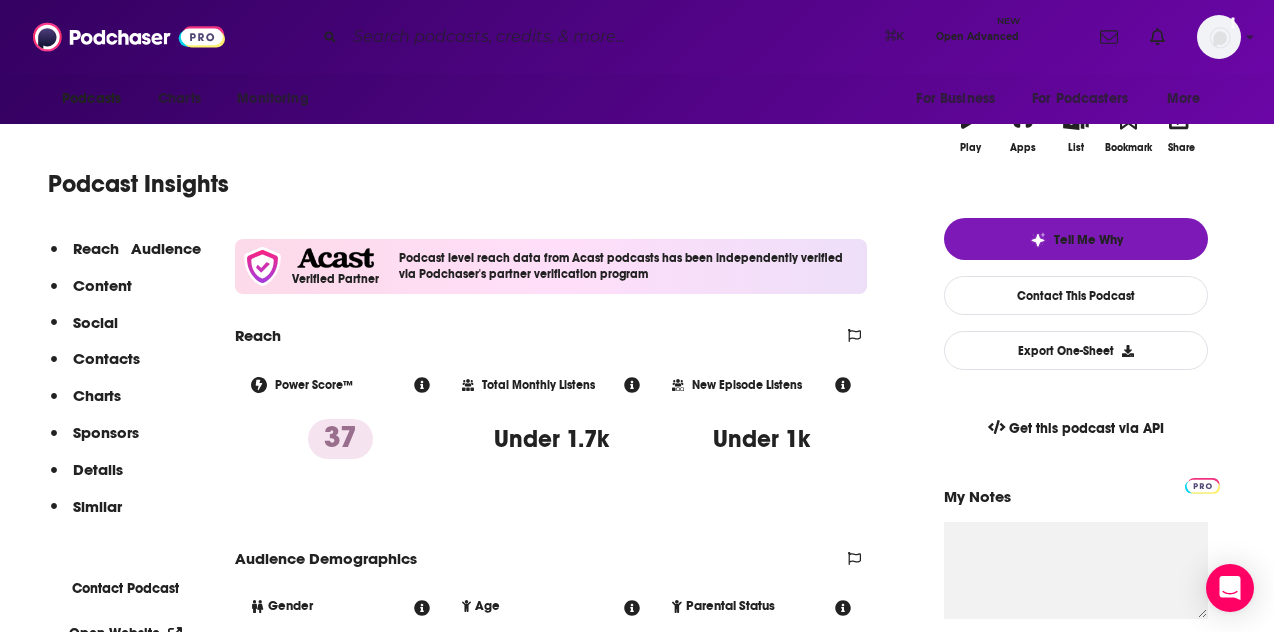click on "Contacts" at bounding box center (102, 285) 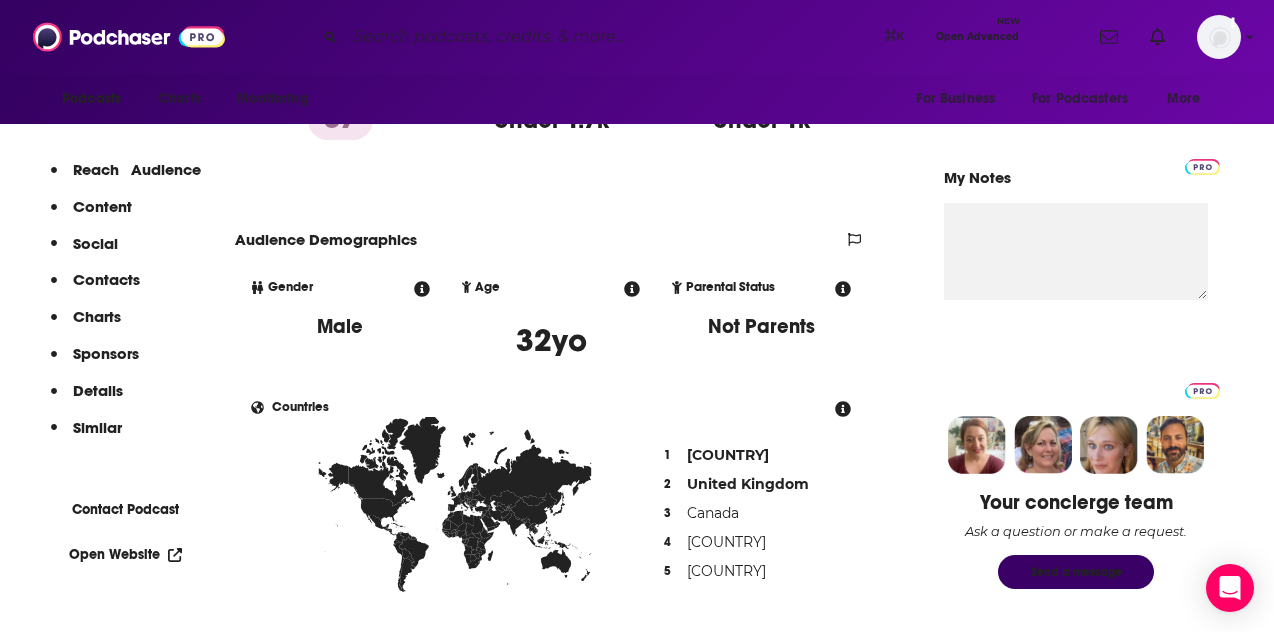 scroll, scrollTop: 694, scrollLeft: 0, axis: vertical 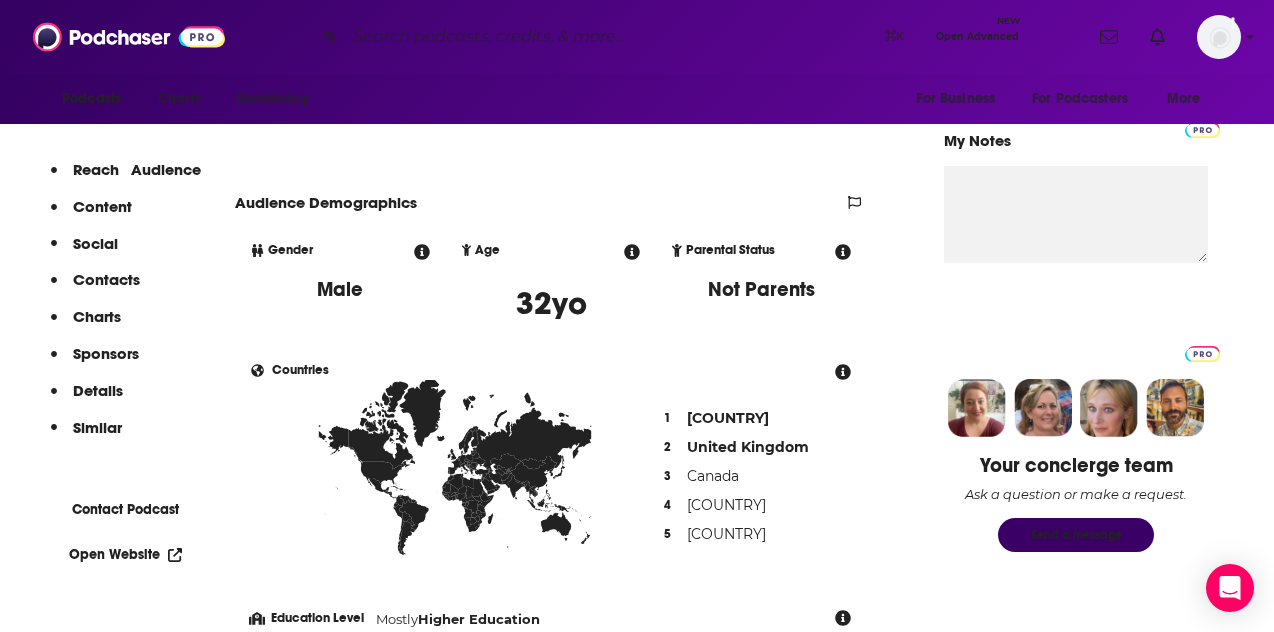 click on "⌘ K Open Advanced New" at bounding box center [667, 37] 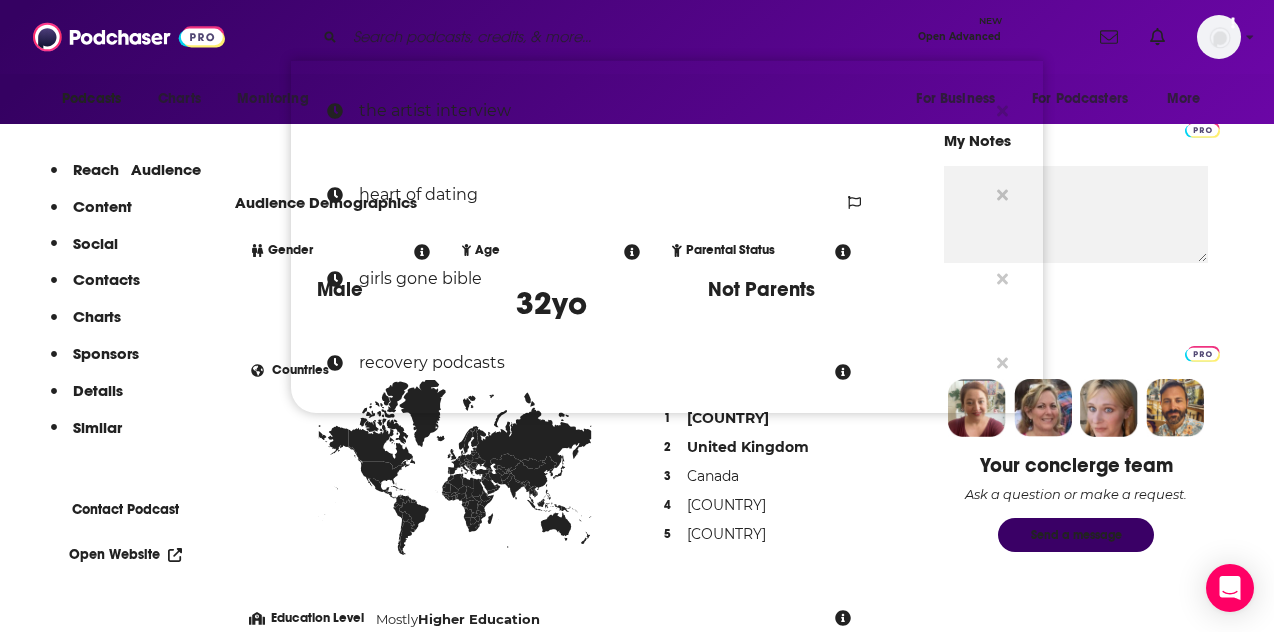 click at bounding box center [627, 37] 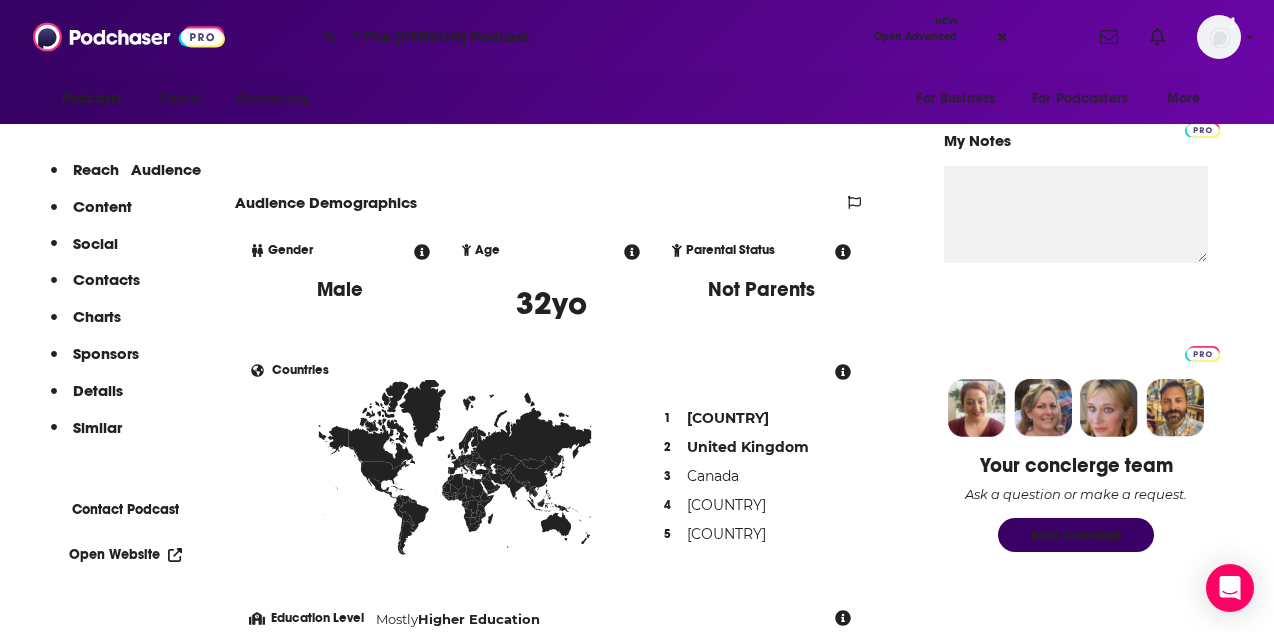 click on "* The [PERSON] Podcast" at bounding box center [605, 37] 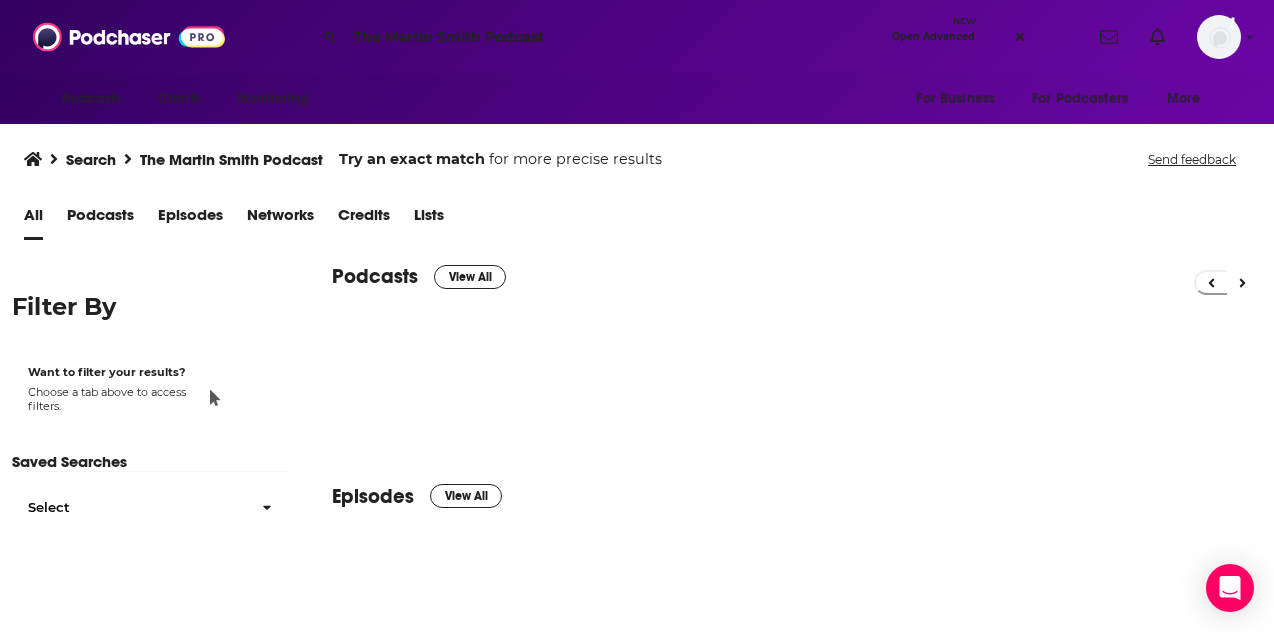 scroll, scrollTop: 0, scrollLeft: 0, axis: both 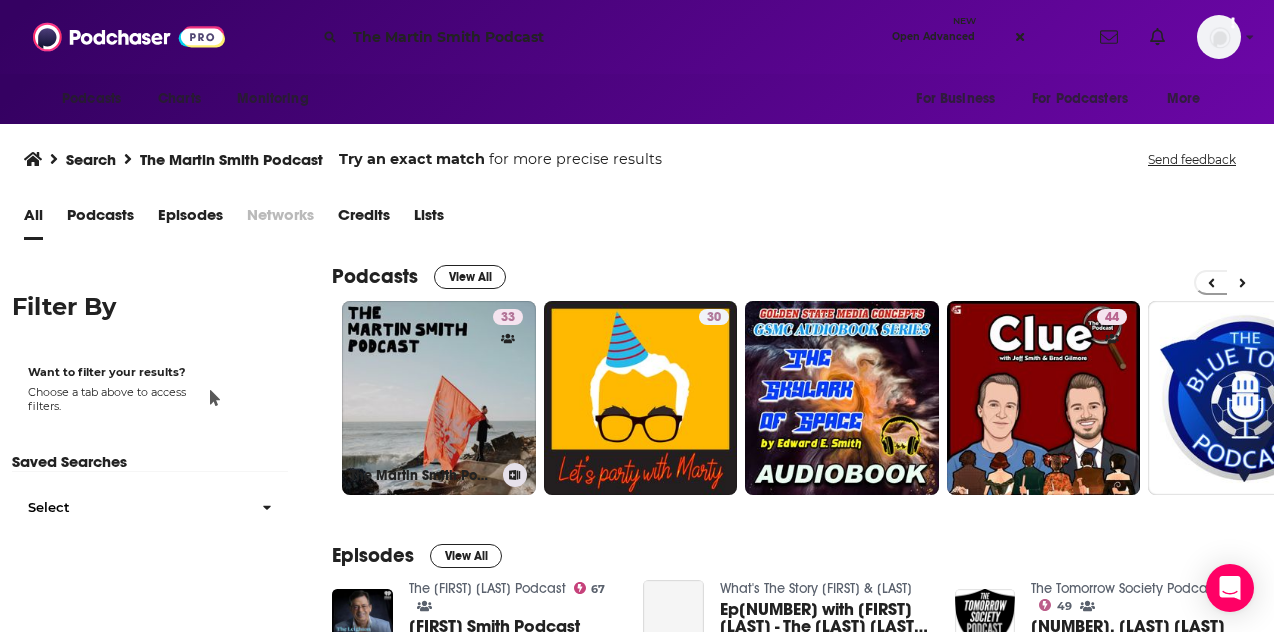 click on "33 The [PERSON] Podcast" at bounding box center [439, 398] 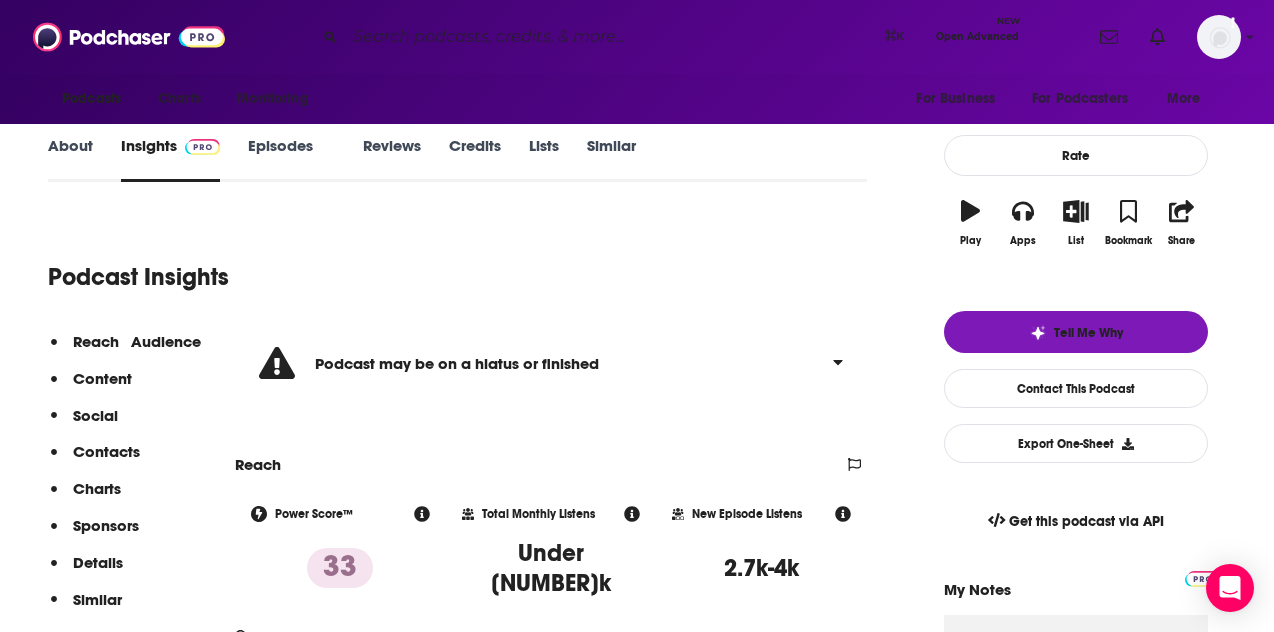scroll, scrollTop: 457, scrollLeft: 0, axis: vertical 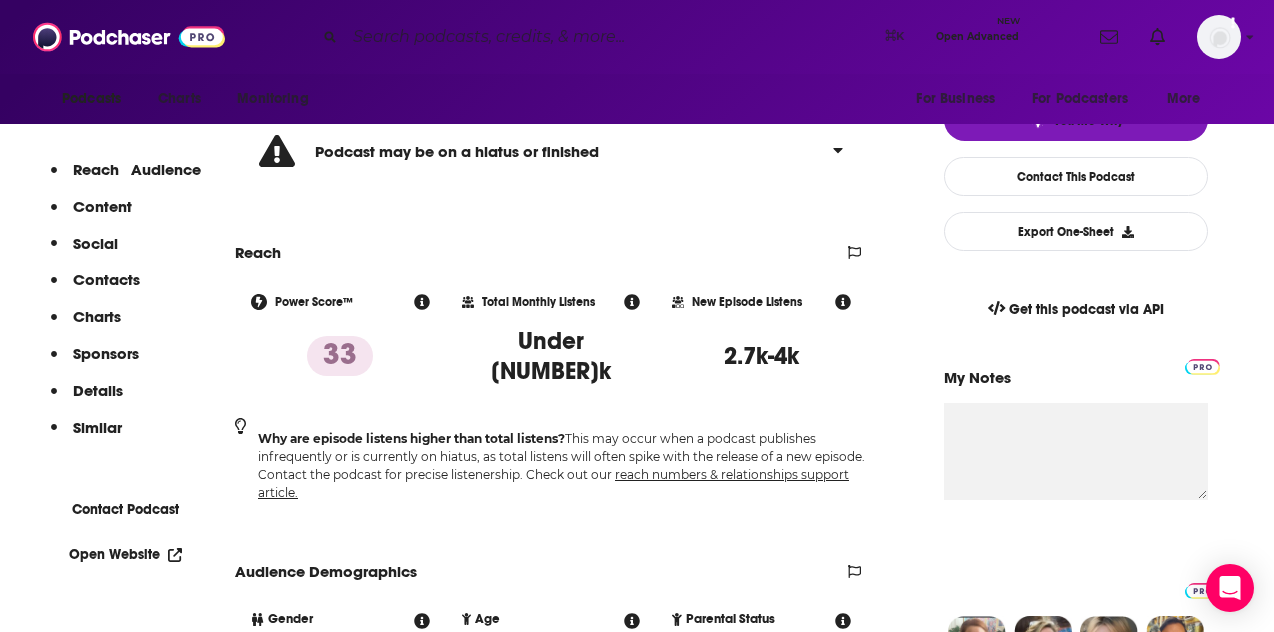 click on "Contacts" at bounding box center (102, 206) 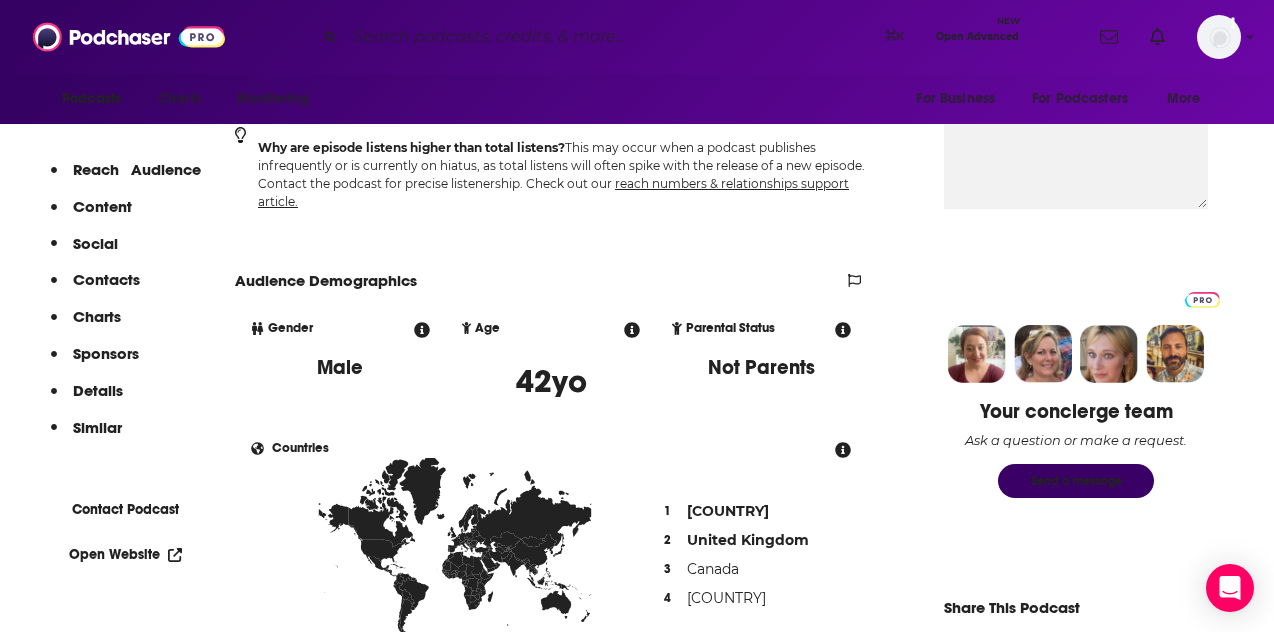 scroll, scrollTop: 1713, scrollLeft: 0, axis: vertical 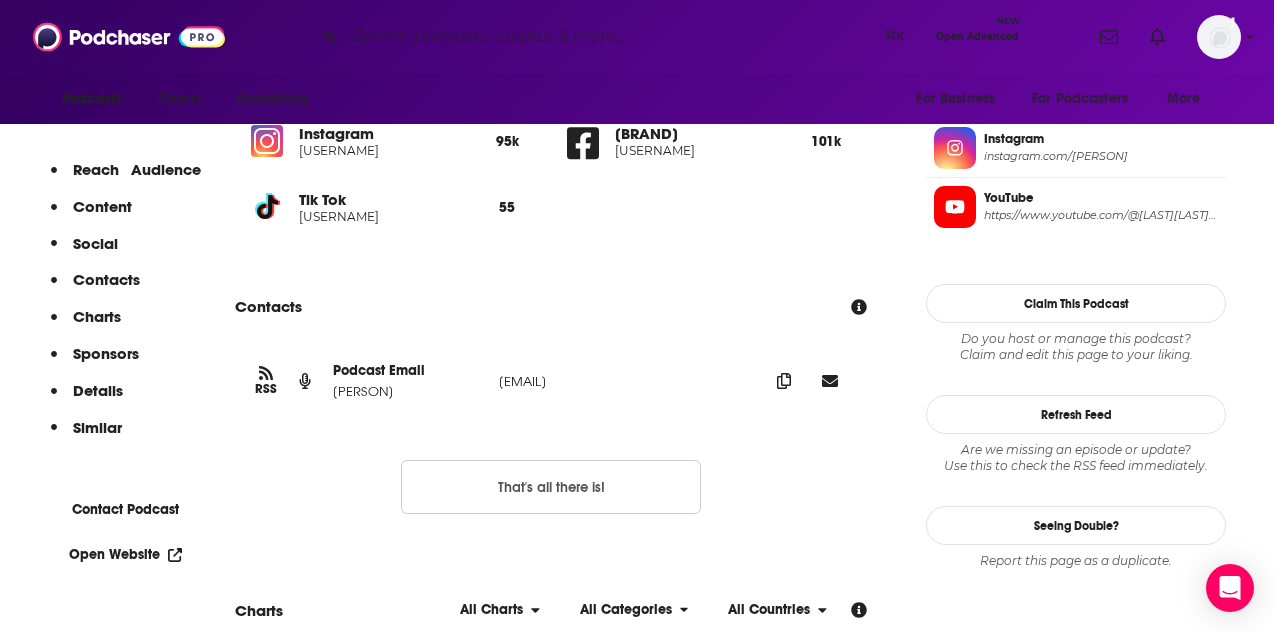 click on "[EMAIL]" at bounding box center (626, 381) 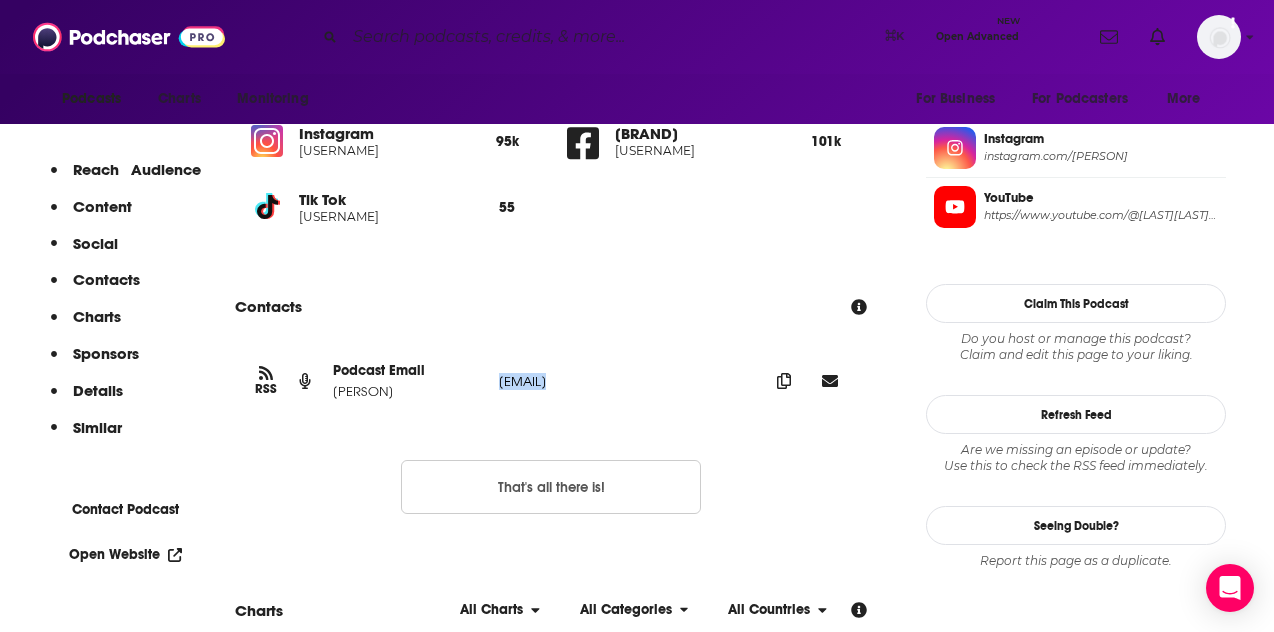click on "[EMAIL]" at bounding box center [626, 381] 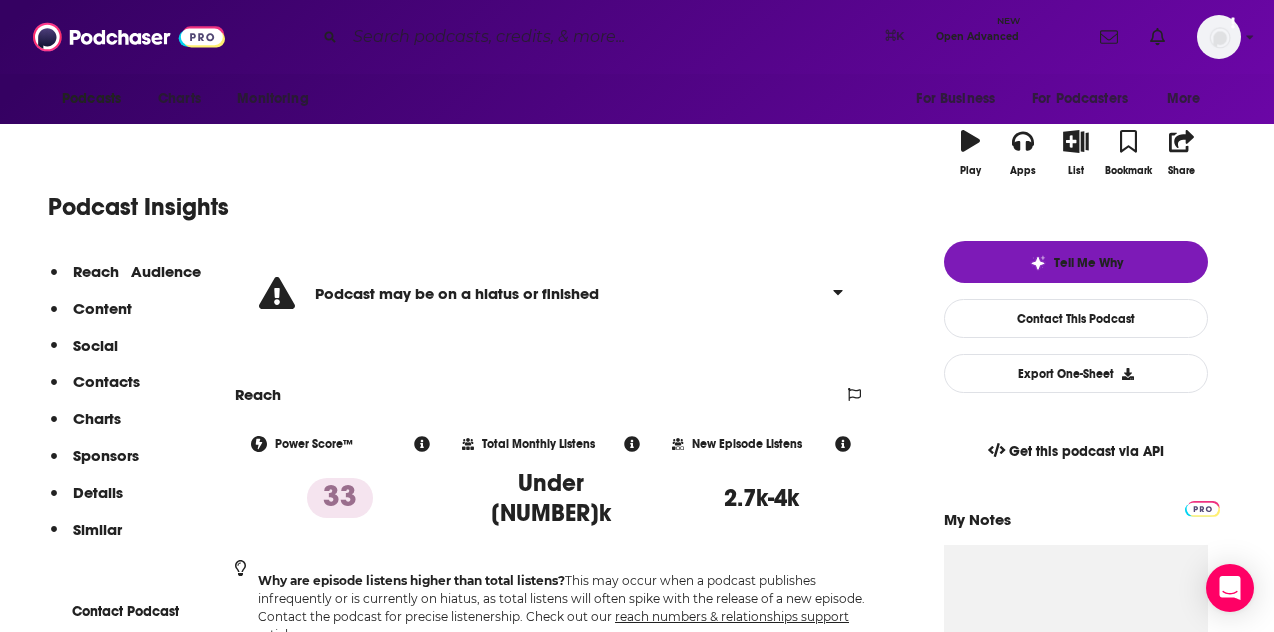 scroll, scrollTop: 190, scrollLeft: 0, axis: vertical 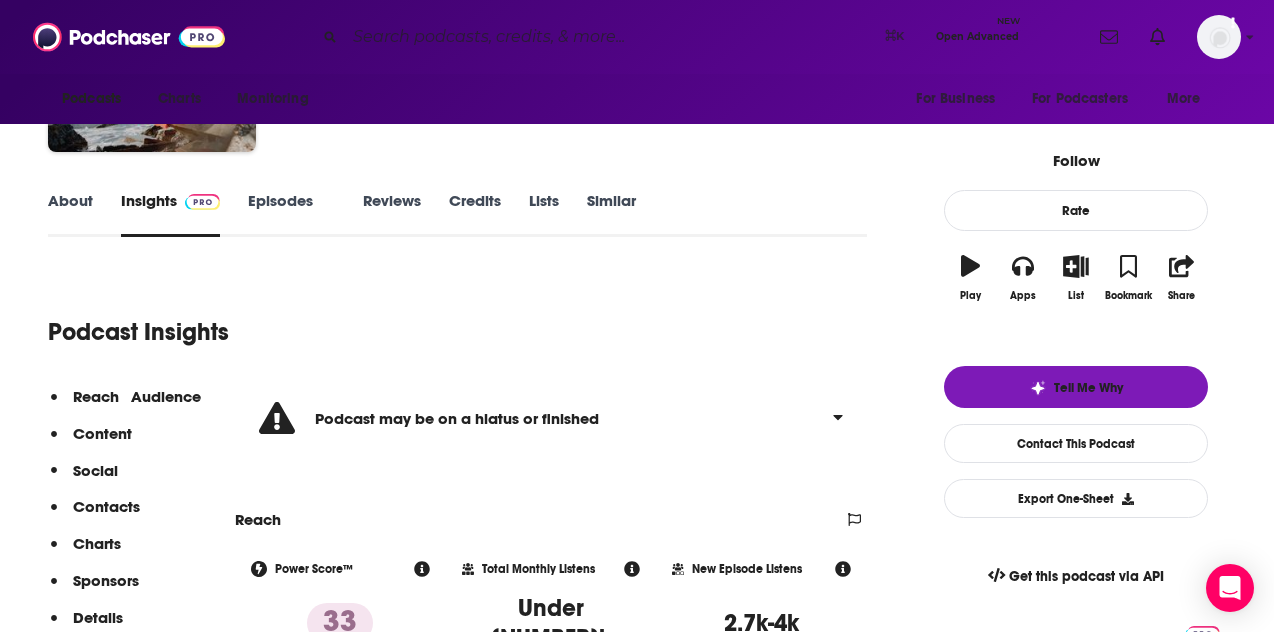 click on "About" at bounding box center [70, 214] 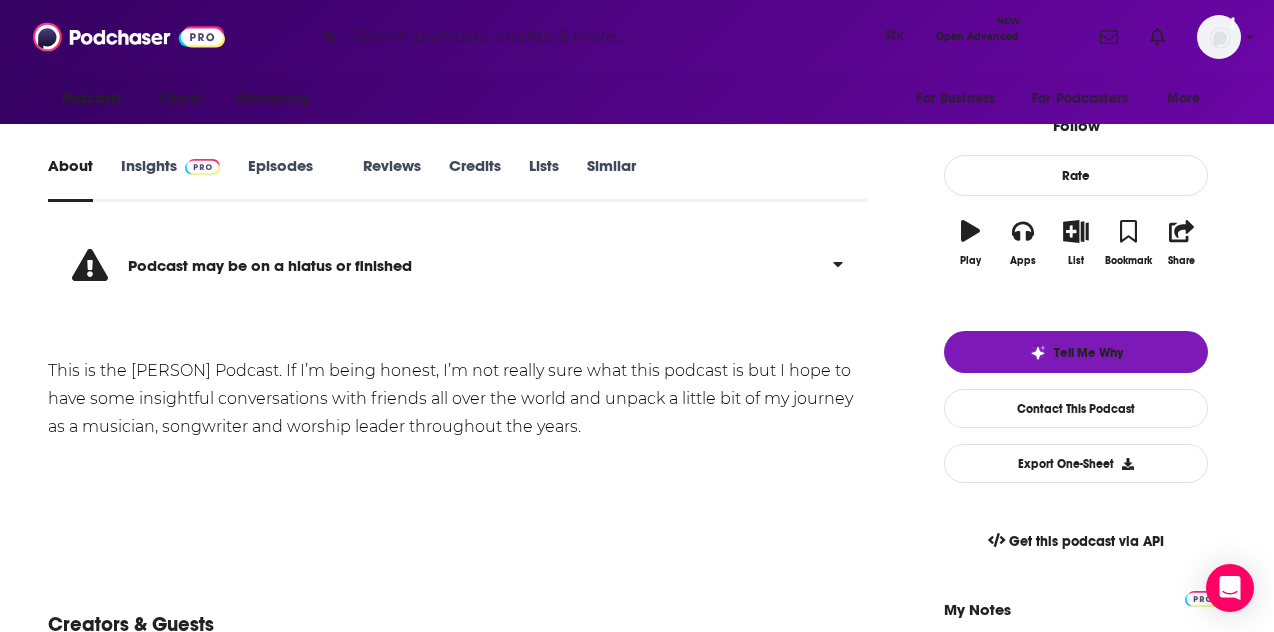 scroll, scrollTop: 0, scrollLeft: 0, axis: both 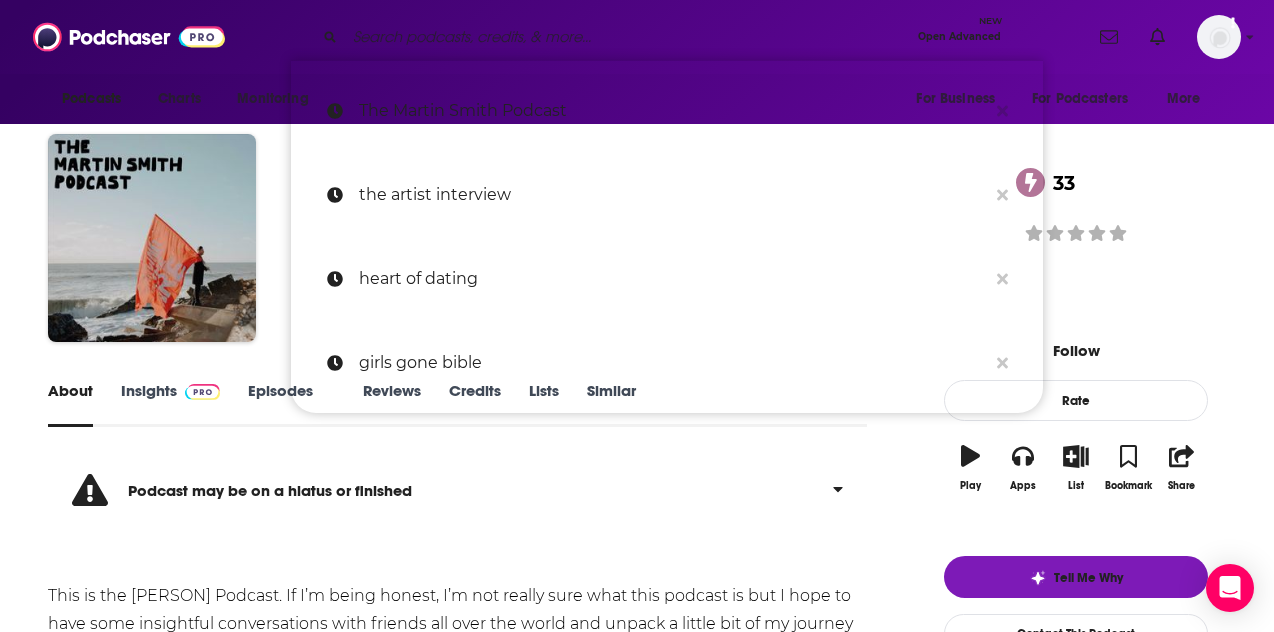 click at bounding box center (627, 37) 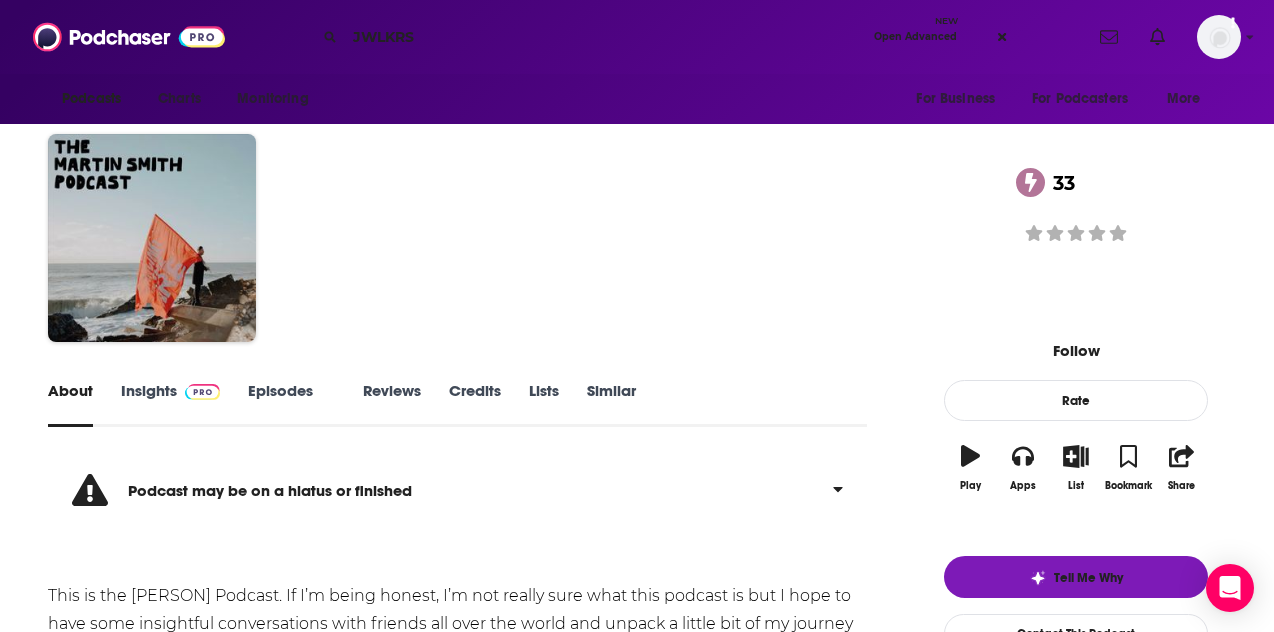 type on "JWLKRS" 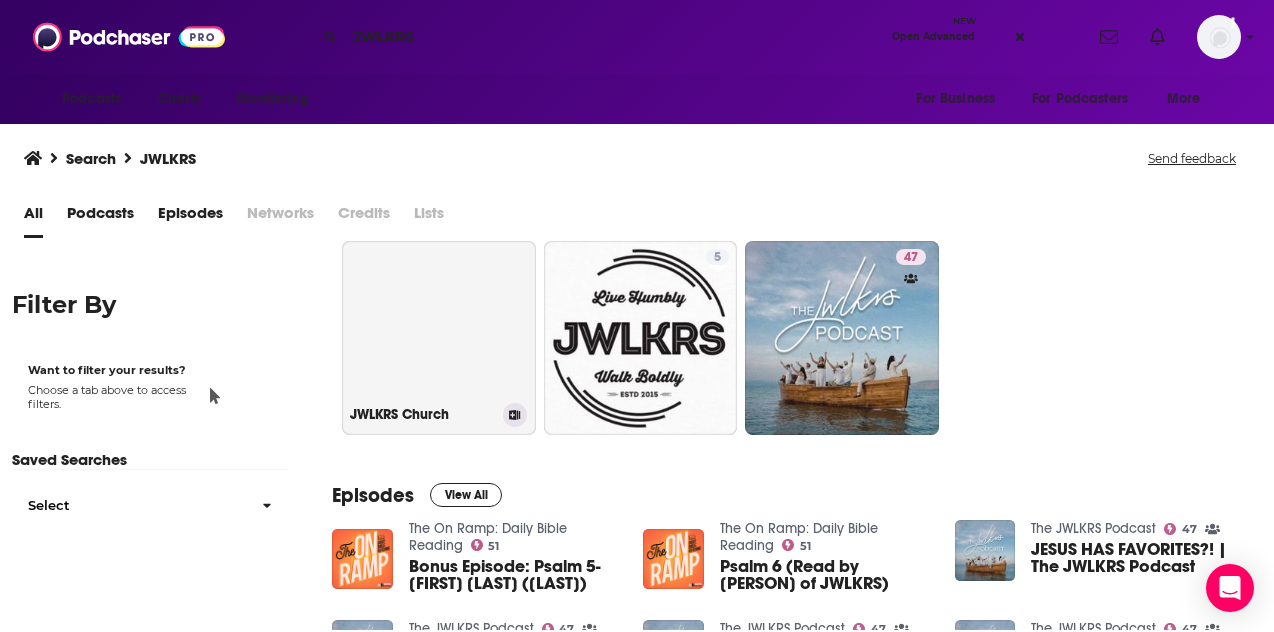 scroll, scrollTop: 65, scrollLeft: 0, axis: vertical 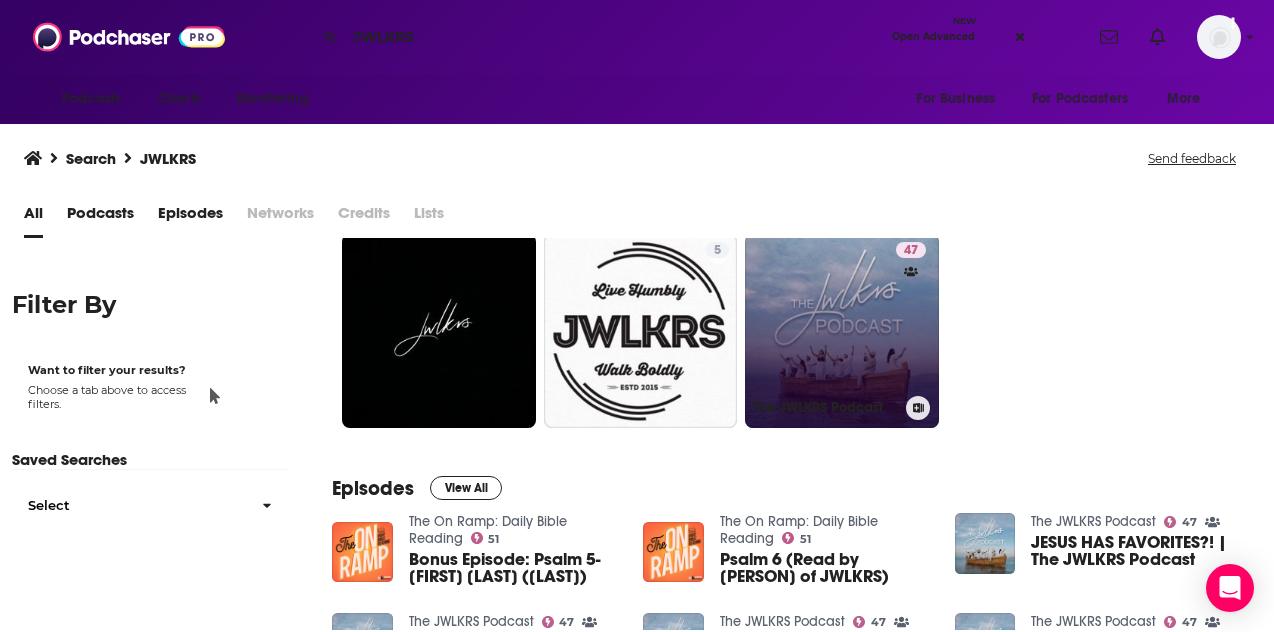 click on "[NUMBER] The JWLKRS Podcast" at bounding box center (842, 331) 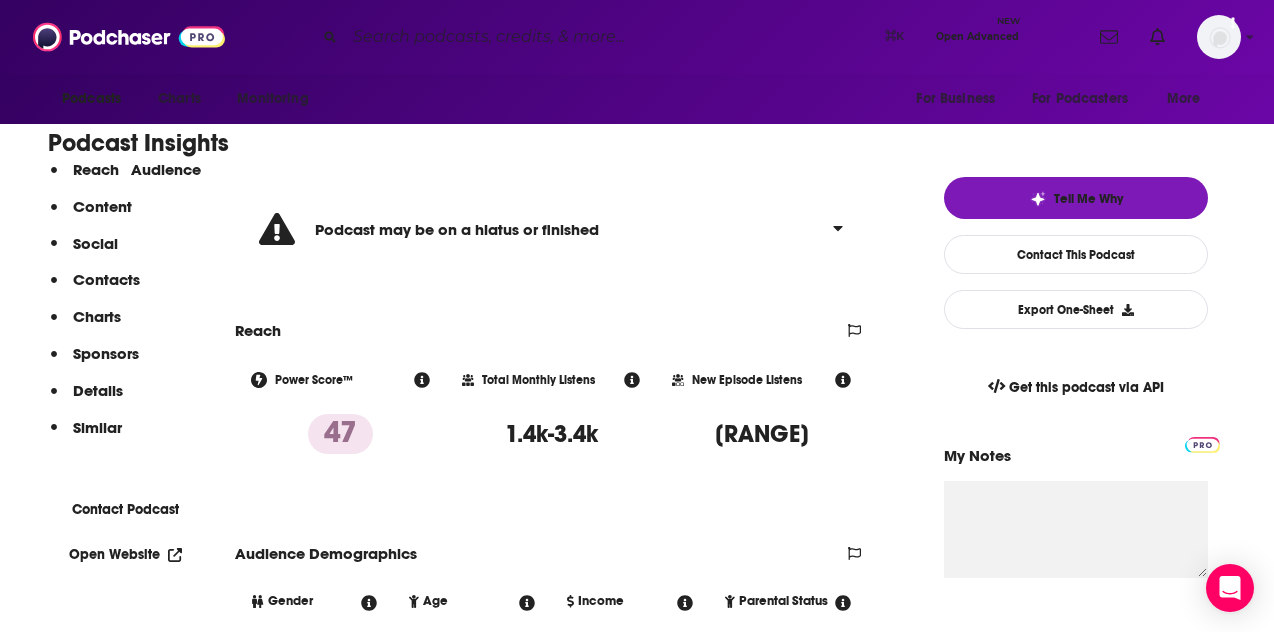 scroll, scrollTop: 430, scrollLeft: 0, axis: vertical 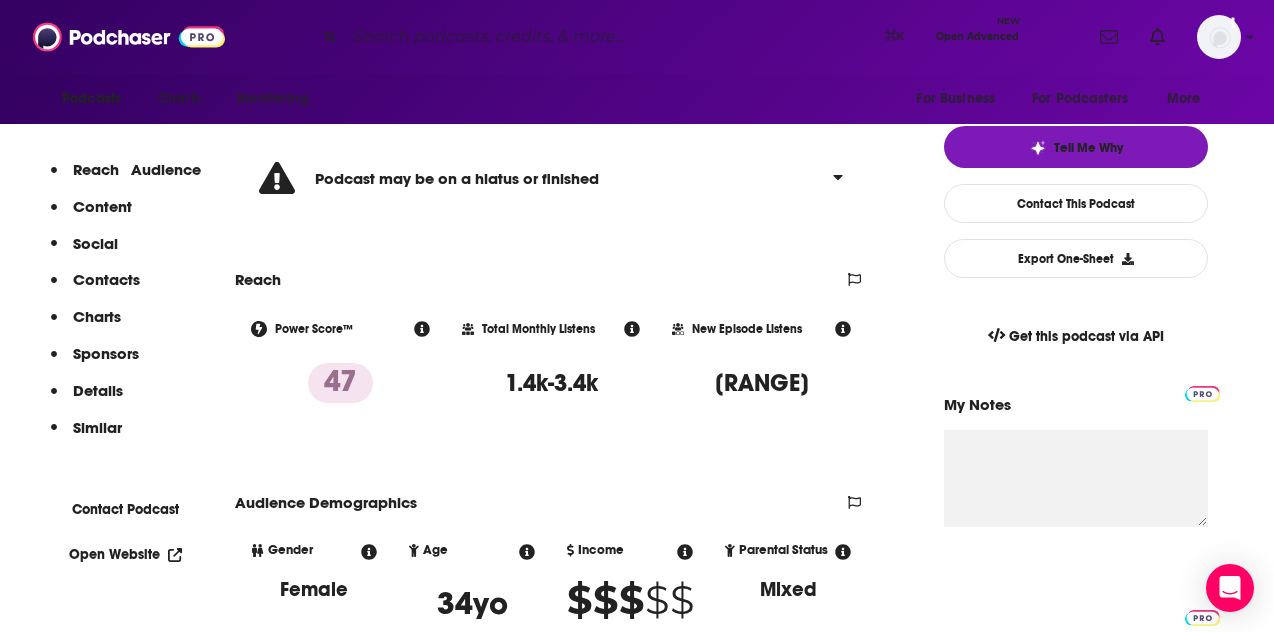 click on "Contacts" at bounding box center (102, 206) 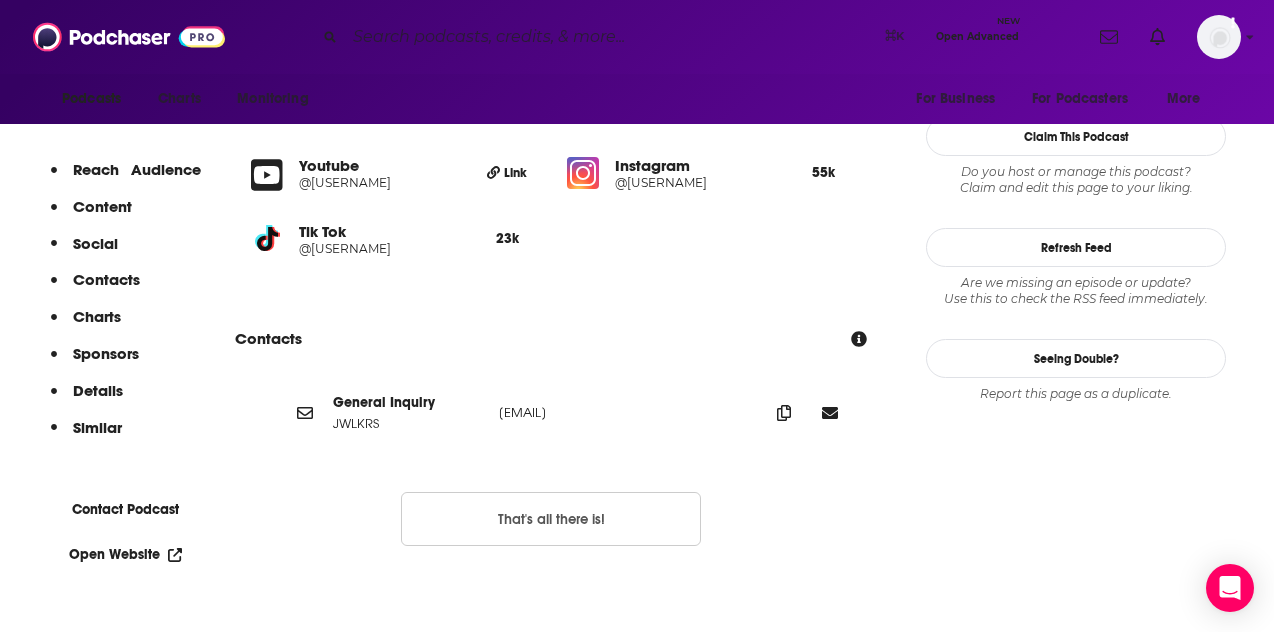scroll, scrollTop: 1818, scrollLeft: 0, axis: vertical 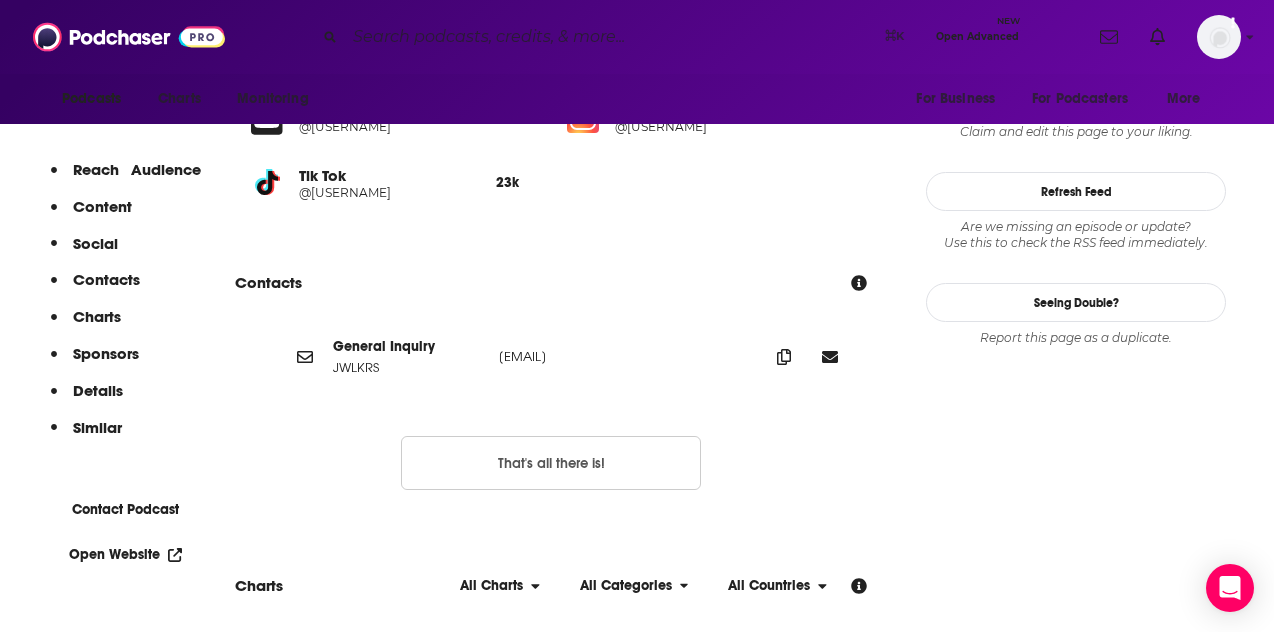 click on "[EMAIL]" at bounding box center [626, 356] 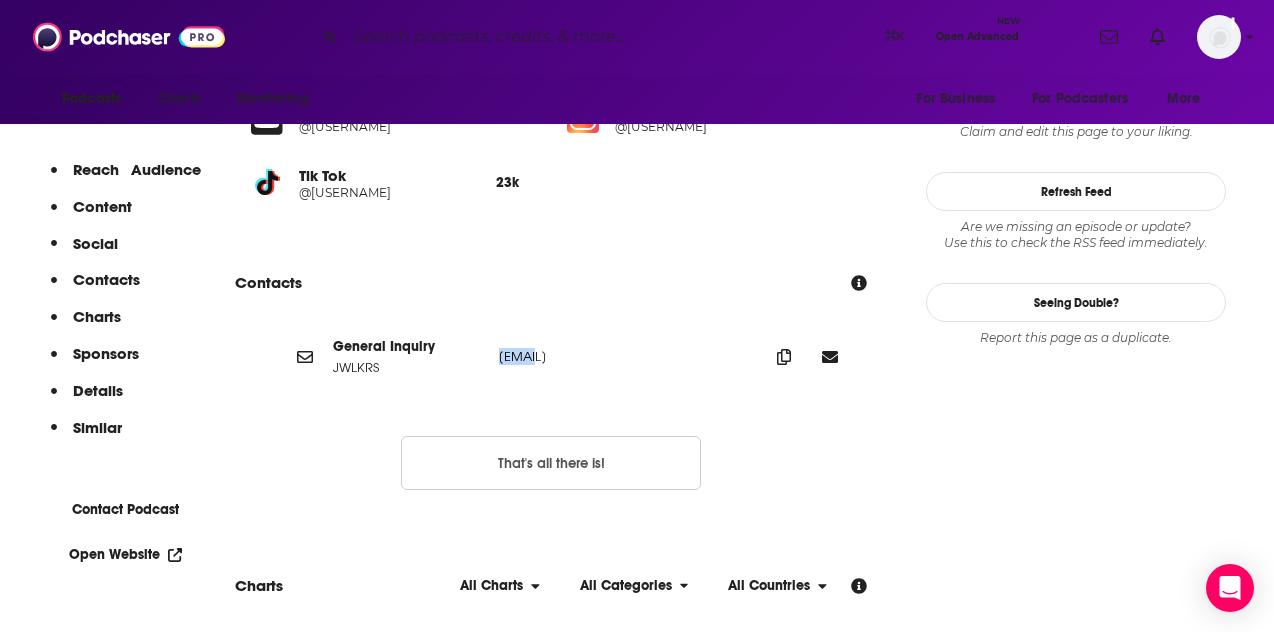 click on "[EMAIL]" at bounding box center (626, 356) 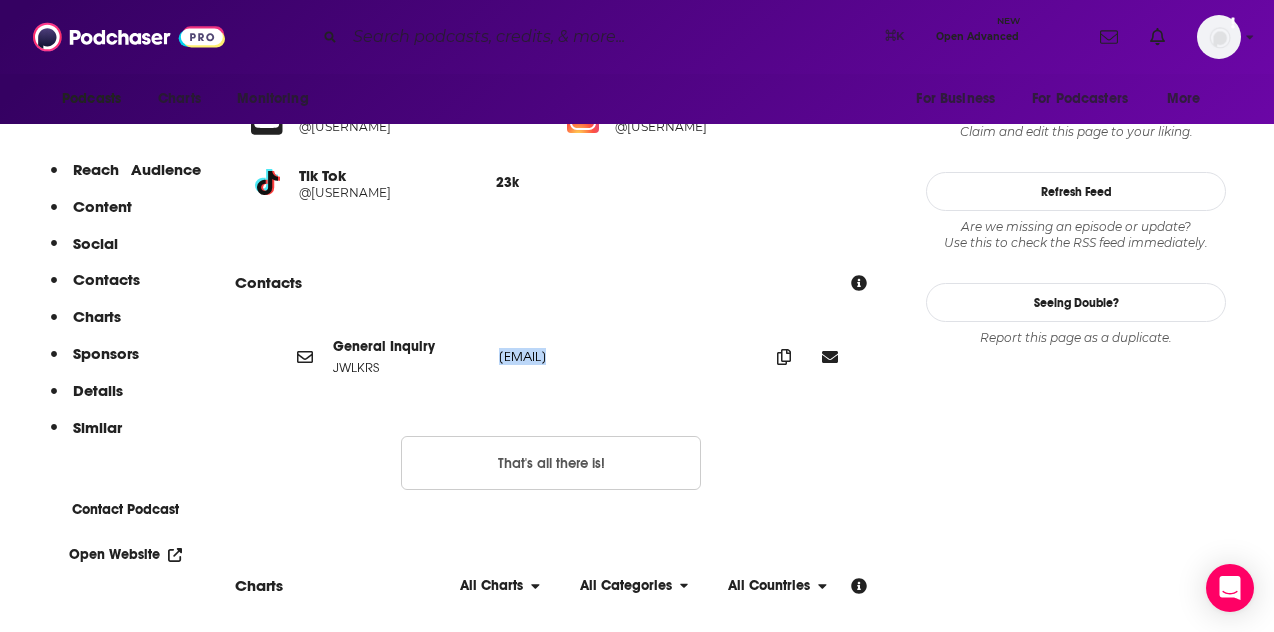 click on "[EMAIL]" at bounding box center (626, 356) 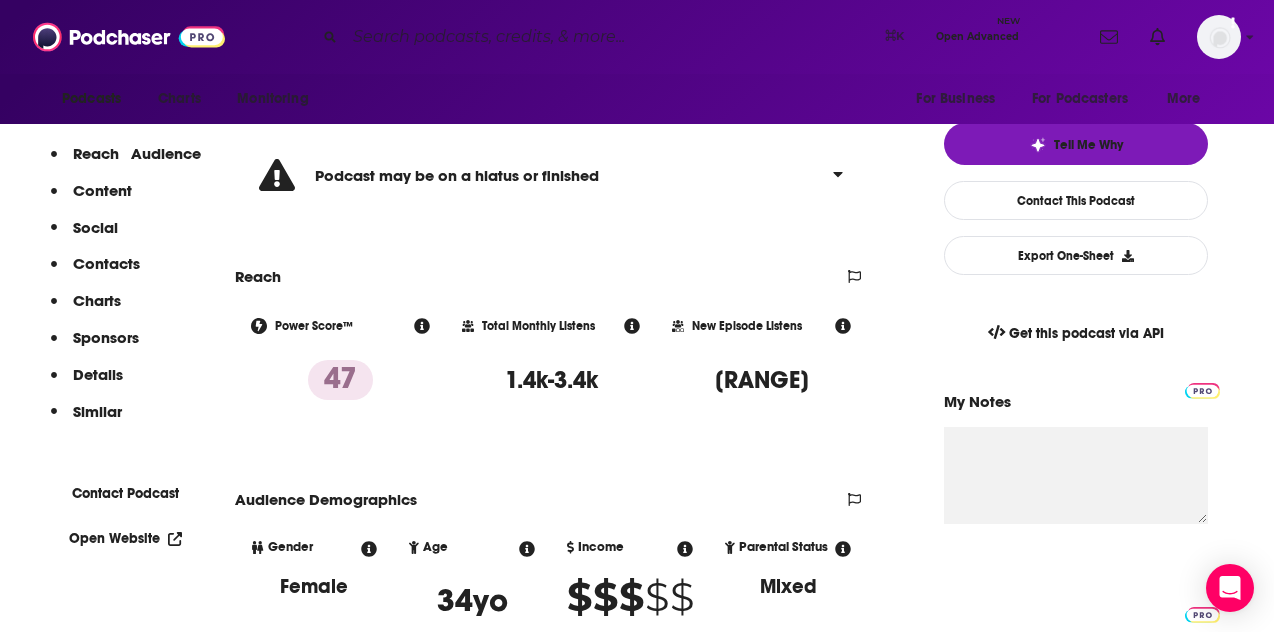 scroll, scrollTop: 450, scrollLeft: 0, axis: vertical 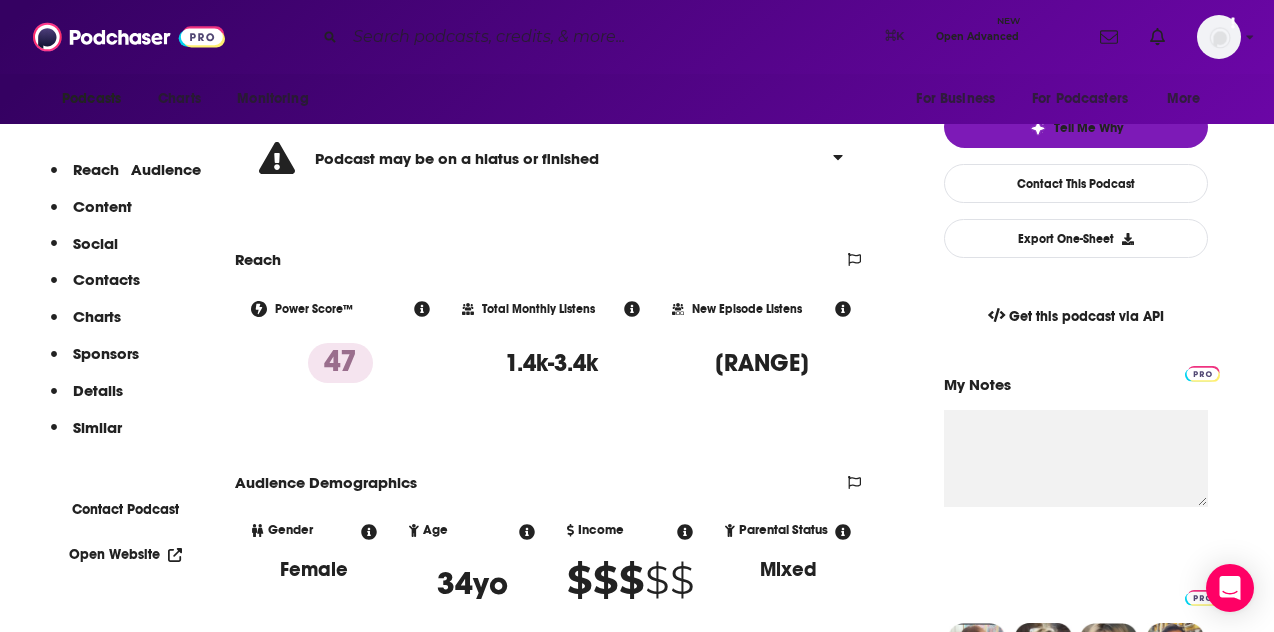 click on "Details" at bounding box center (102, 206) 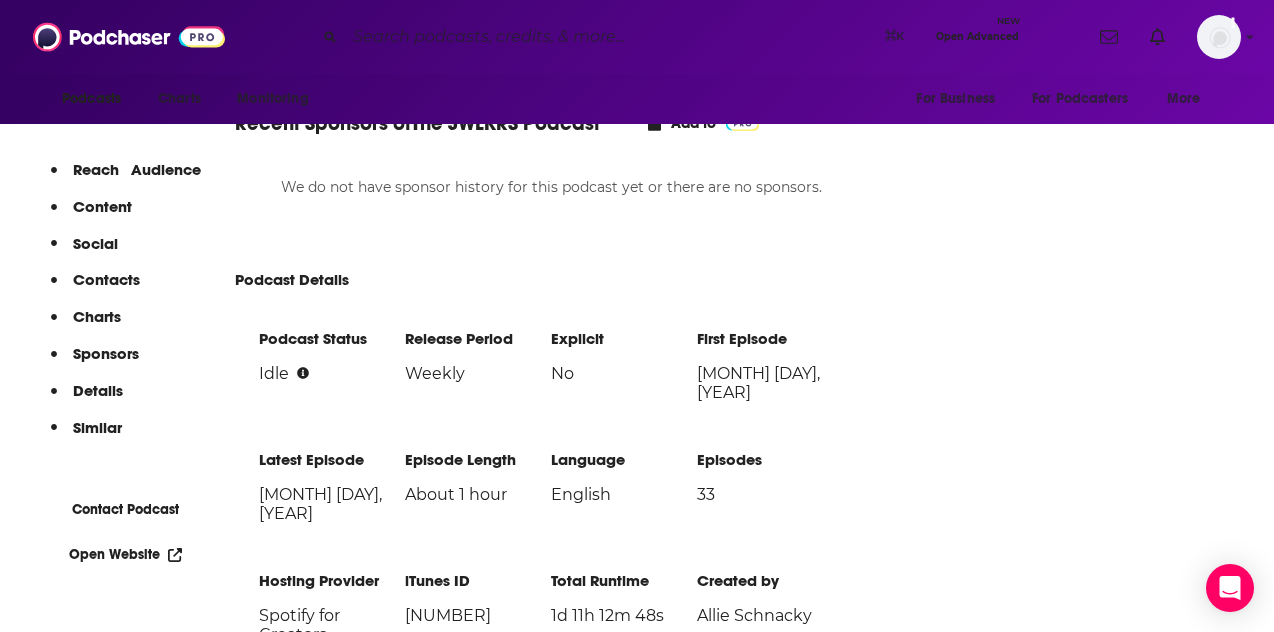 scroll, scrollTop: 2502, scrollLeft: 0, axis: vertical 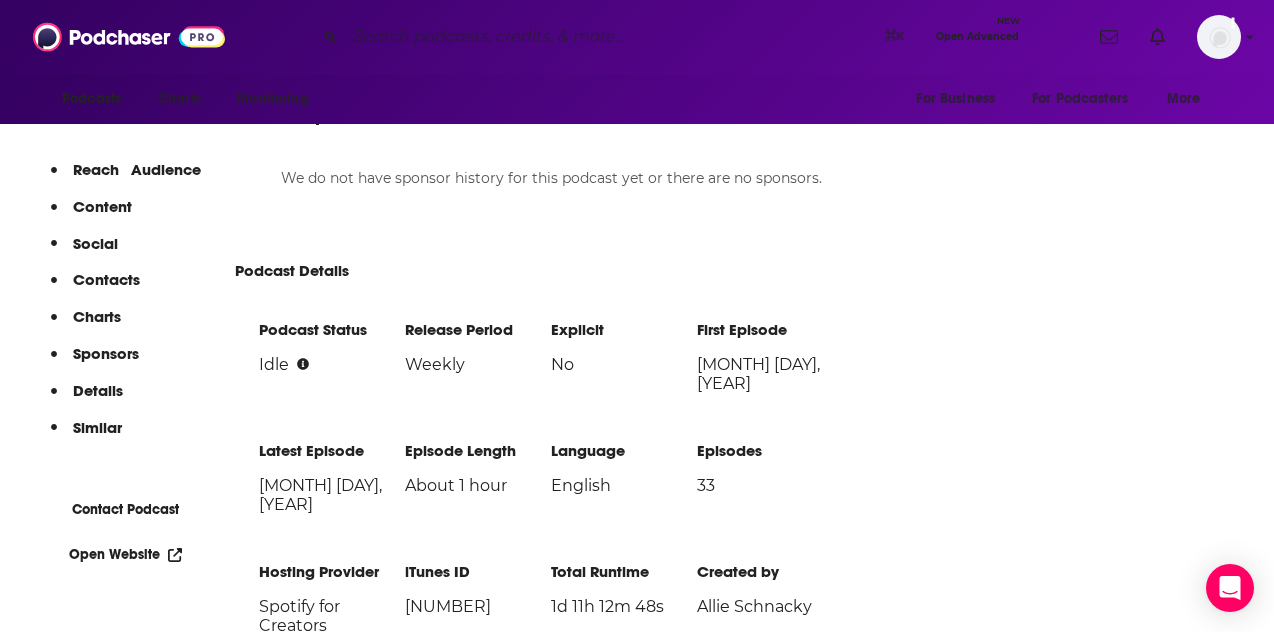 click on "Content" at bounding box center [91, 215] 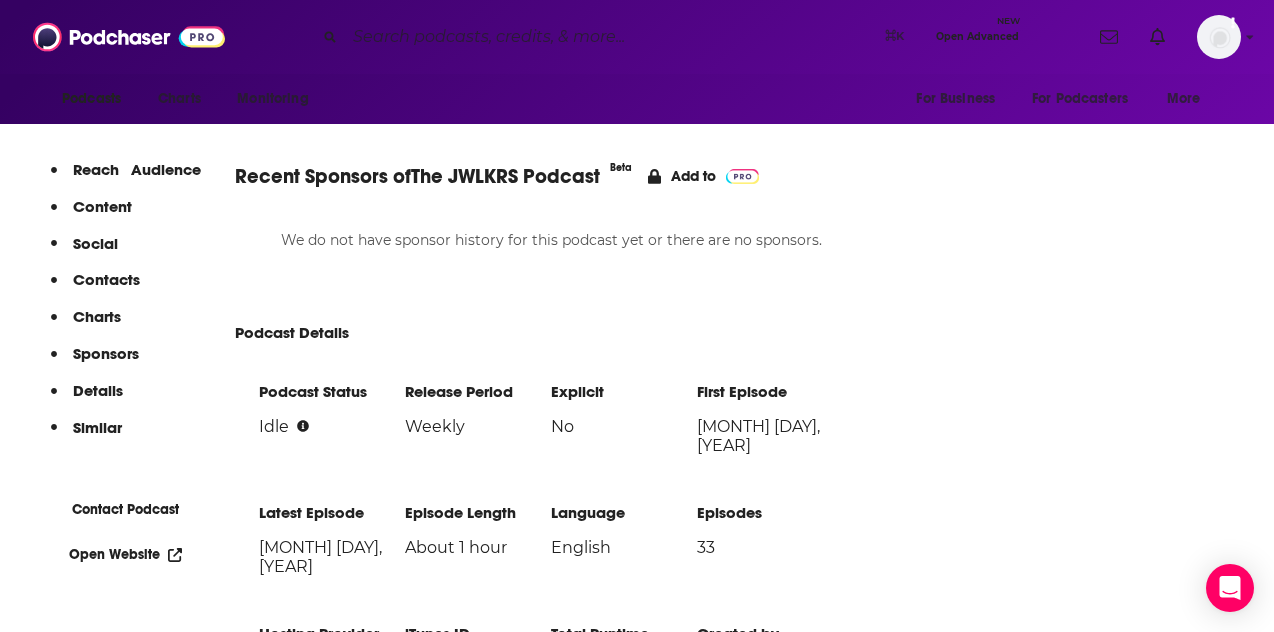 click on "Content" at bounding box center (91, 215) 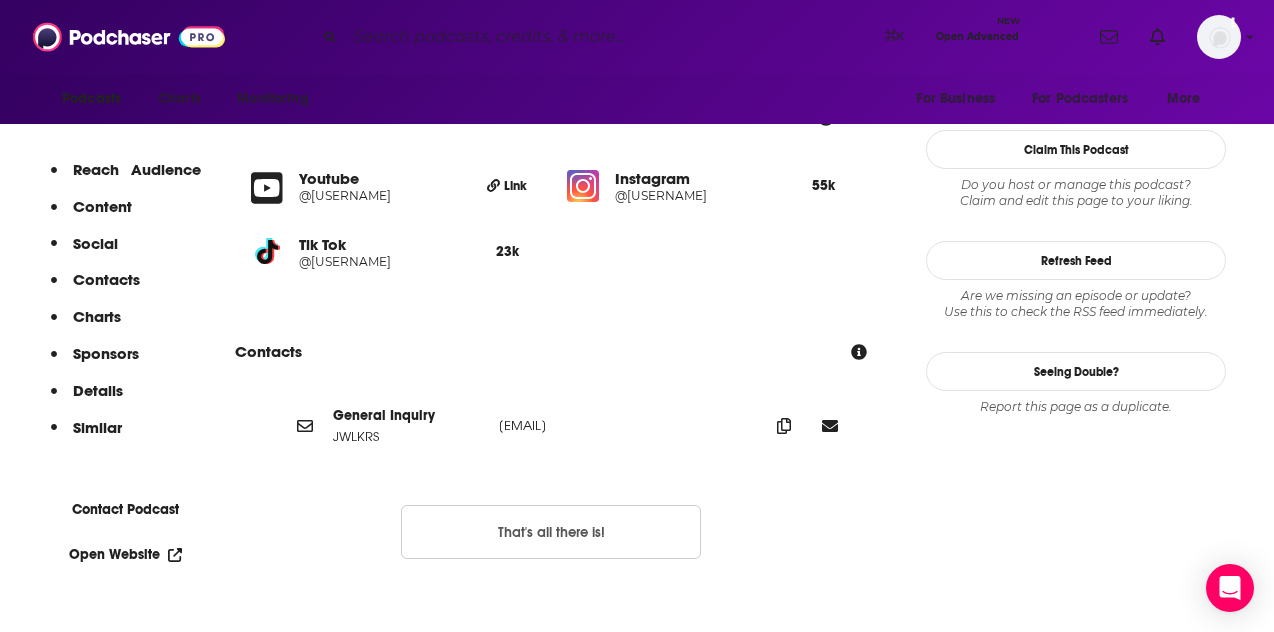 scroll, scrollTop: 1757, scrollLeft: 0, axis: vertical 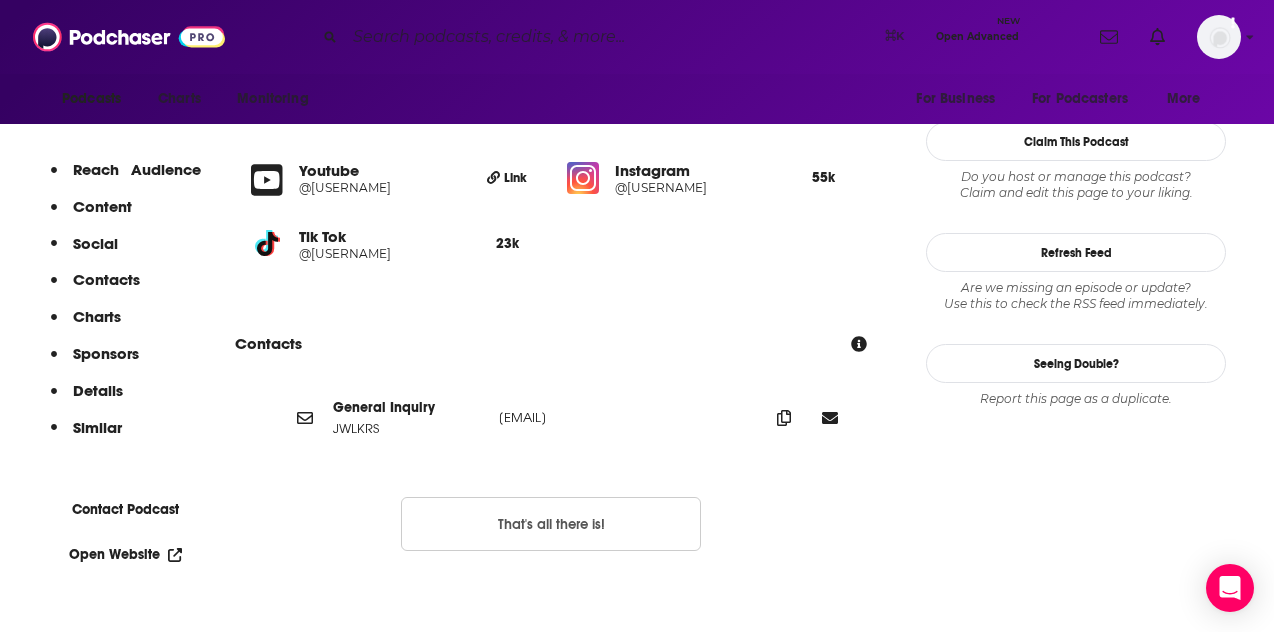 click on "@[USERNAME]" at bounding box center (381, 187) 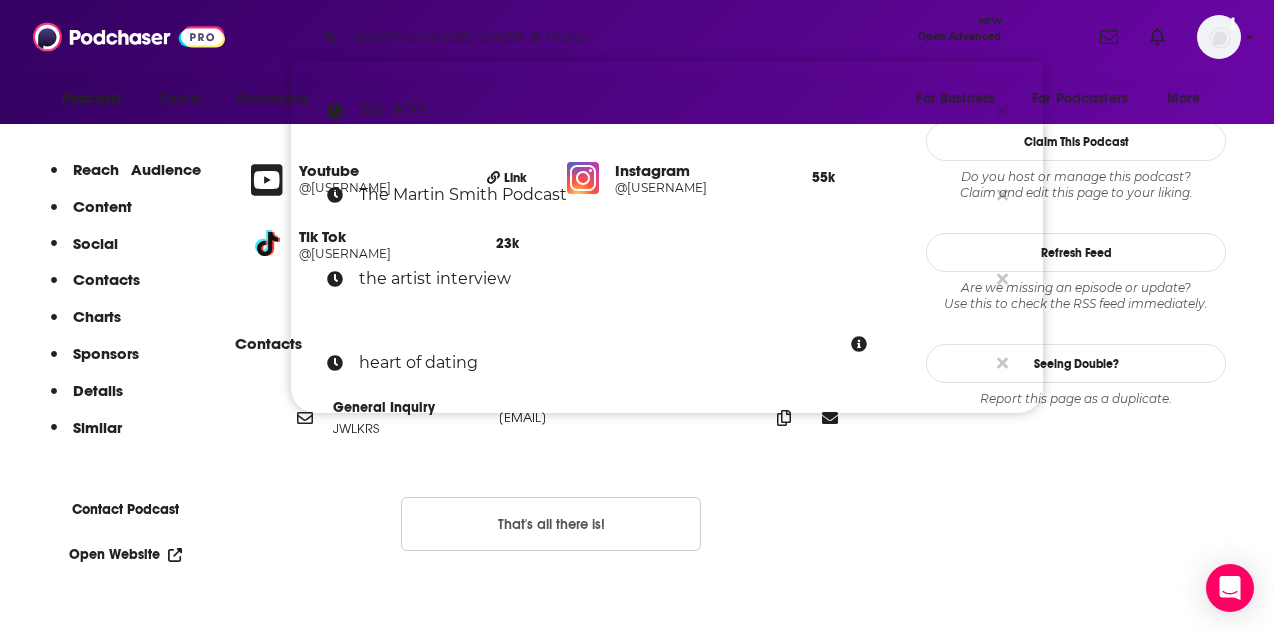 click at bounding box center [627, 37] 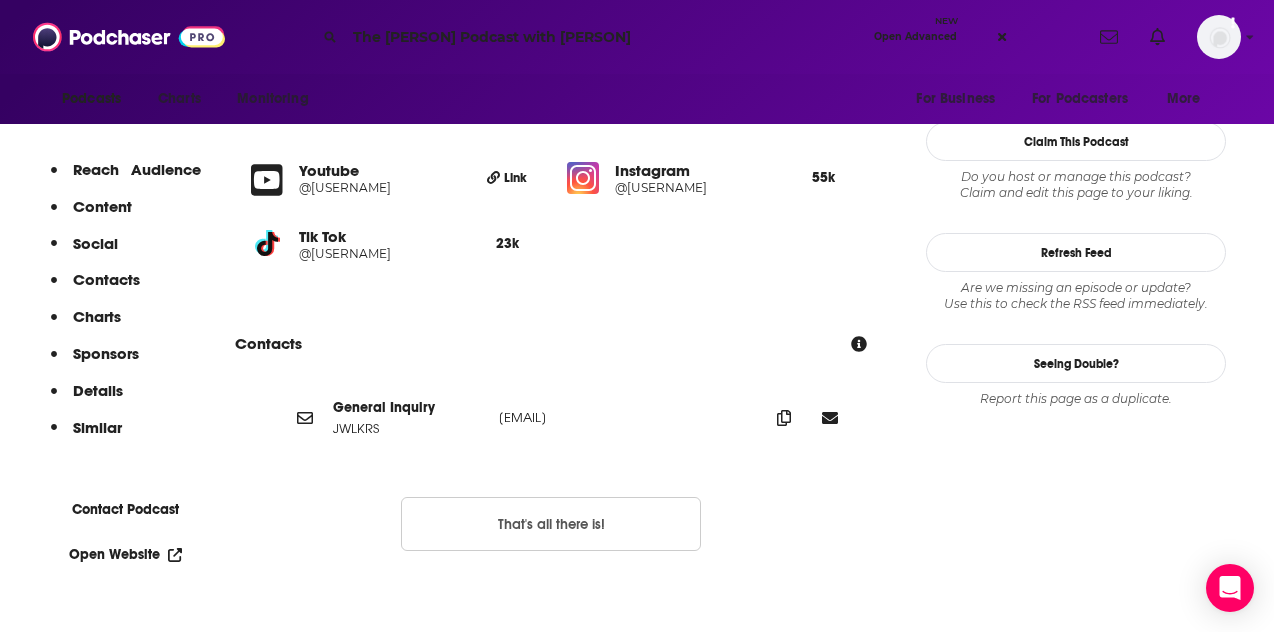 scroll, scrollTop: 0, scrollLeft: 0, axis: both 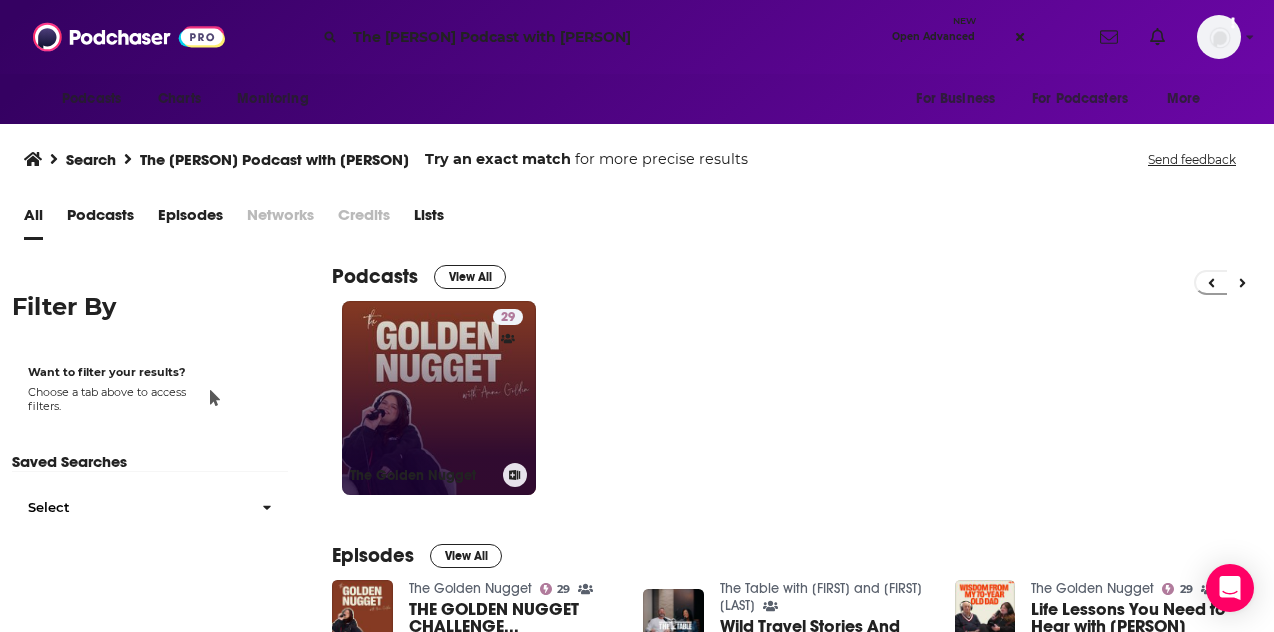 click on "[NUMBER] The [PERSON]" at bounding box center [439, 398] 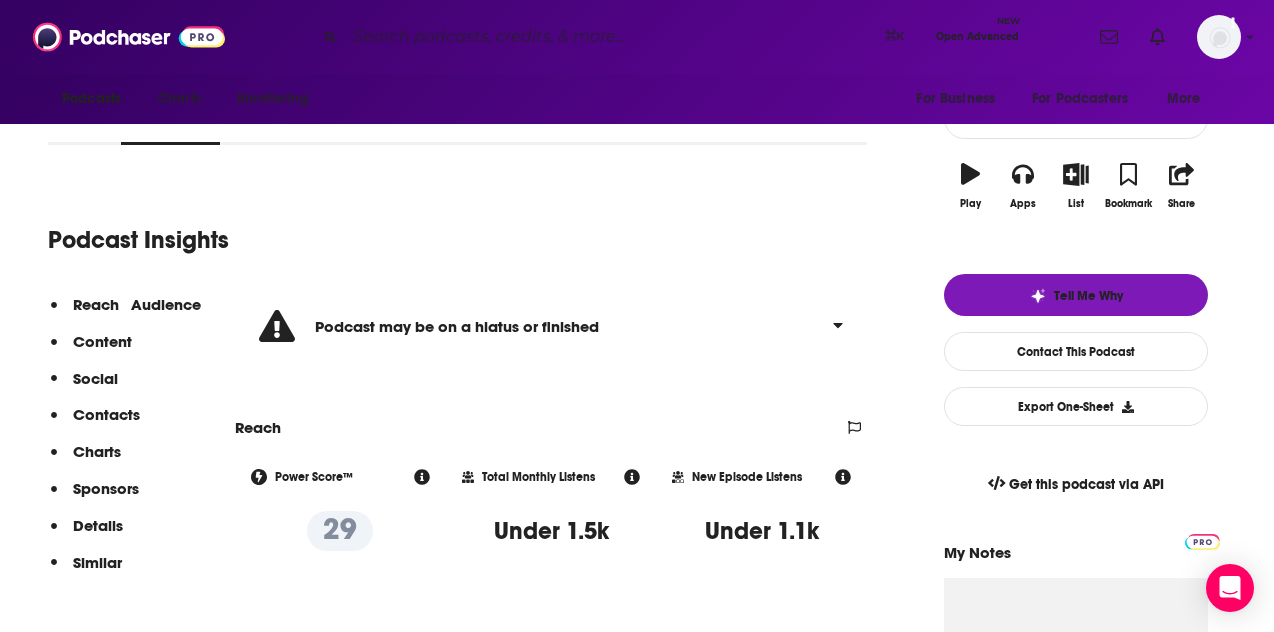 scroll, scrollTop: 286, scrollLeft: 0, axis: vertical 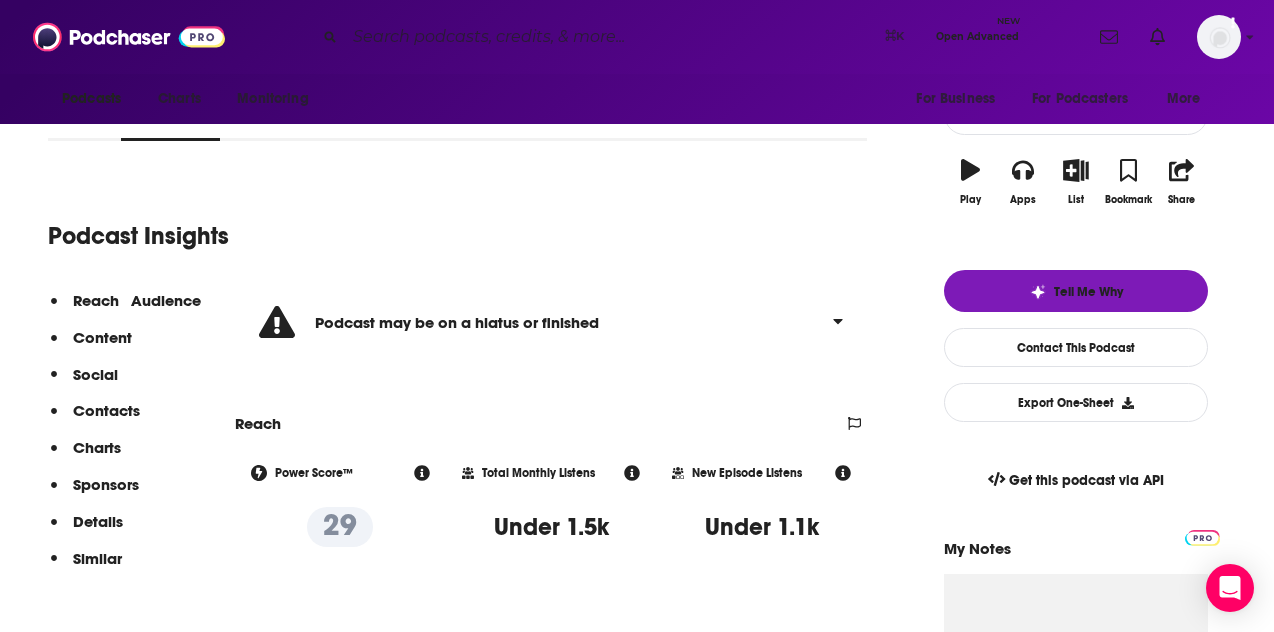 click on "Contacts" at bounding box center [102, 337] 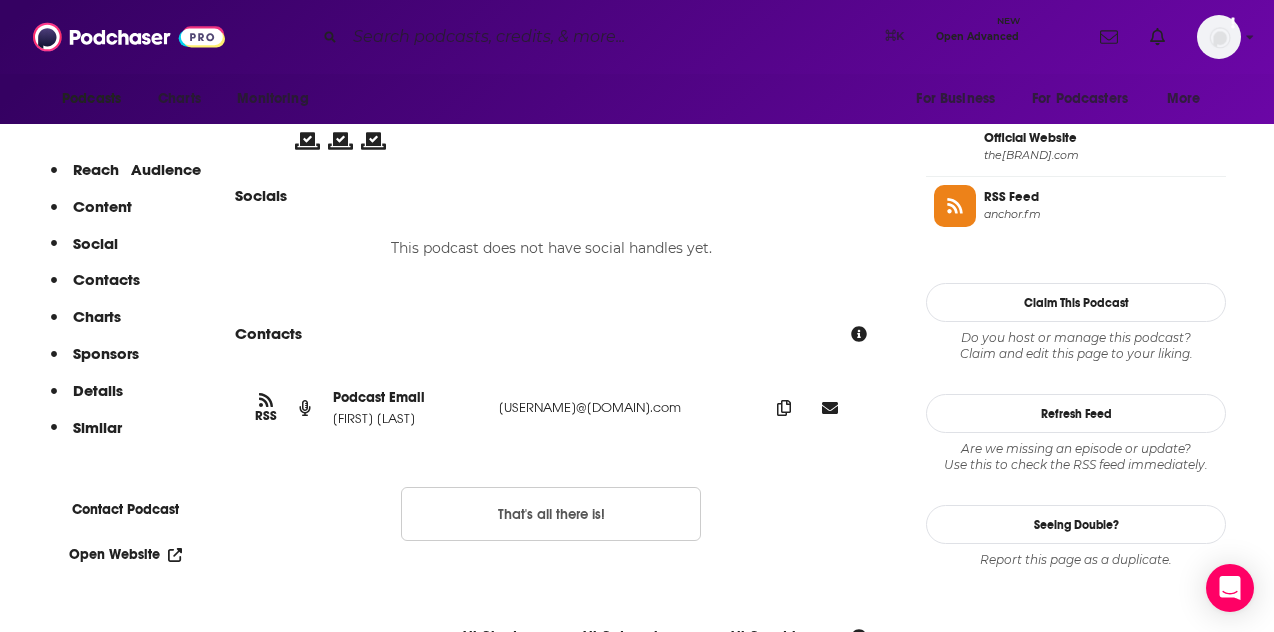 scroll, scrollTop: 1468, scrollLeft: 0, axis: vertical 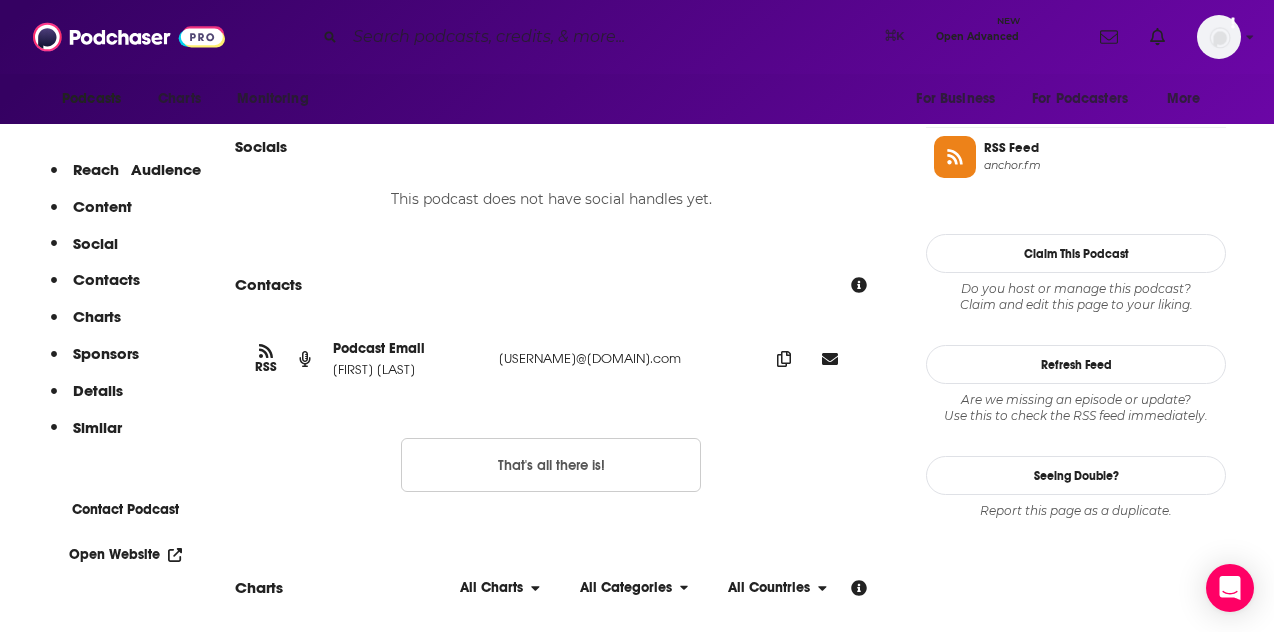 drag, startPoint x: 693, startPoint y: 377, endPoint x: 502, endPoint y: 371, distance: 191.09422 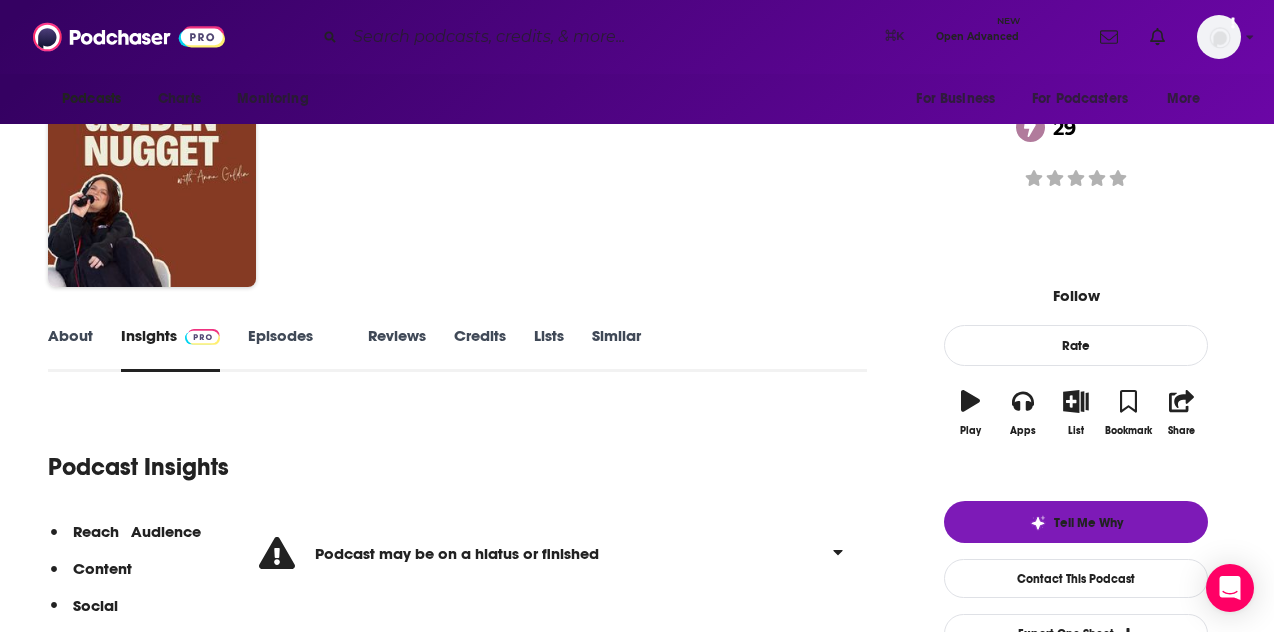 scroll, scrollTop: 0, scrollLeft: 0, axis: both 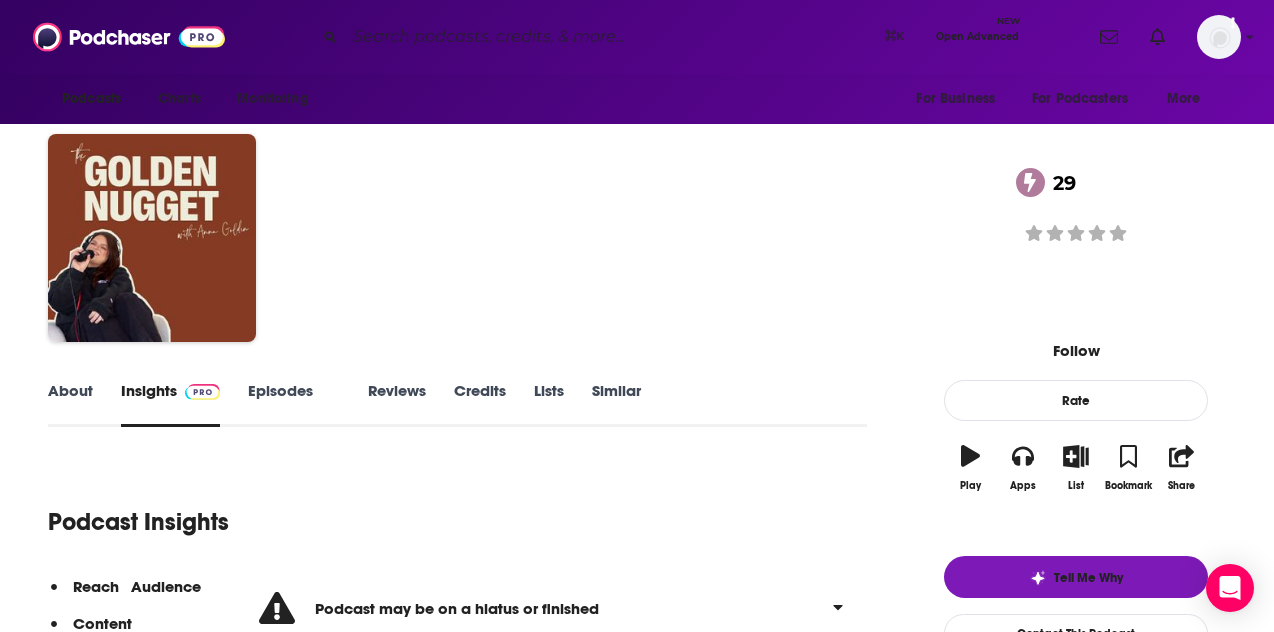click on "About" at bounding box center [70, 404] 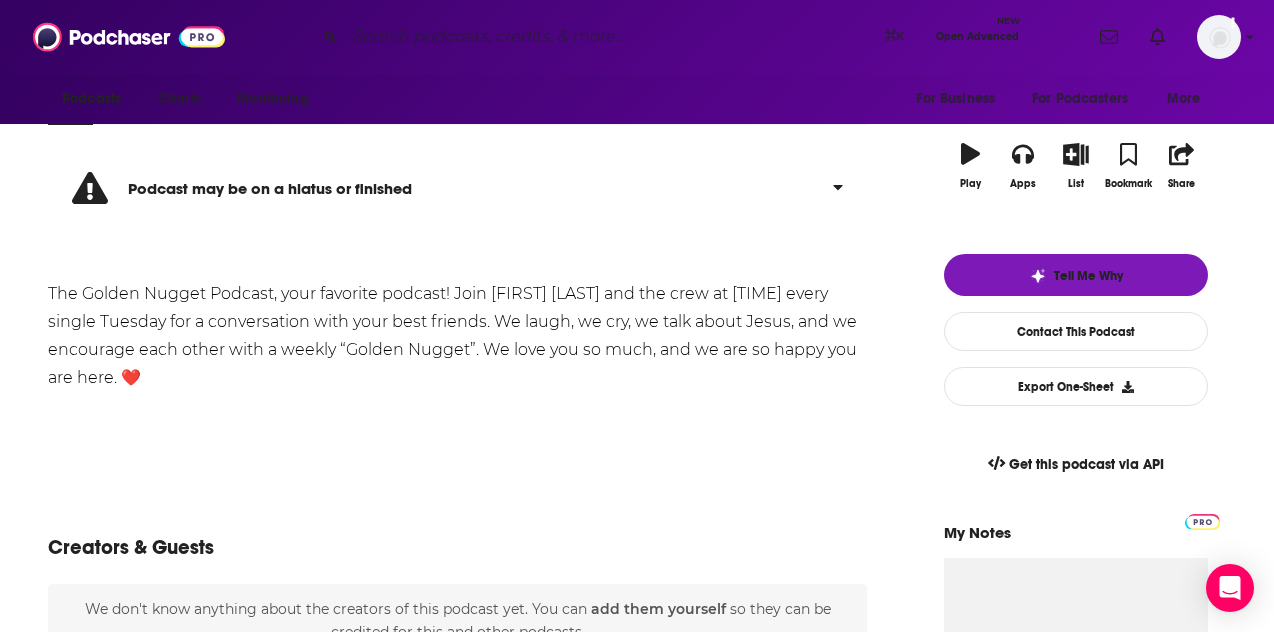 scroll, scrollTop: 303, scrollLeft: 0, axis: vertical 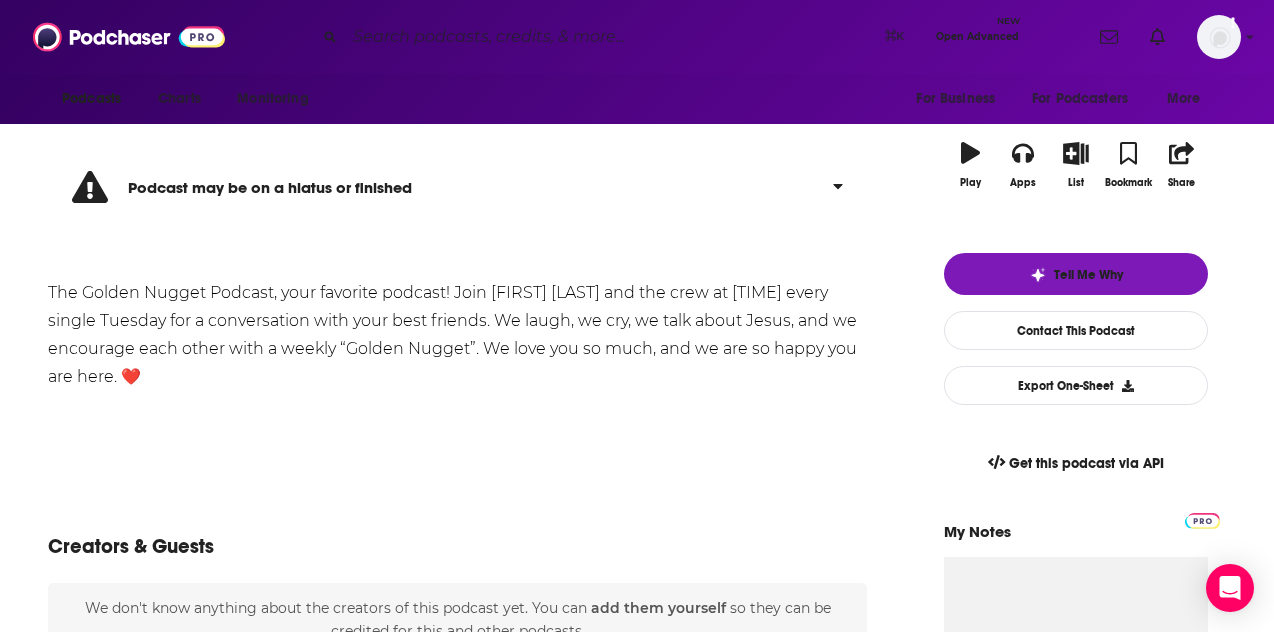 click on "Show More" at bounding box center [457, 446] 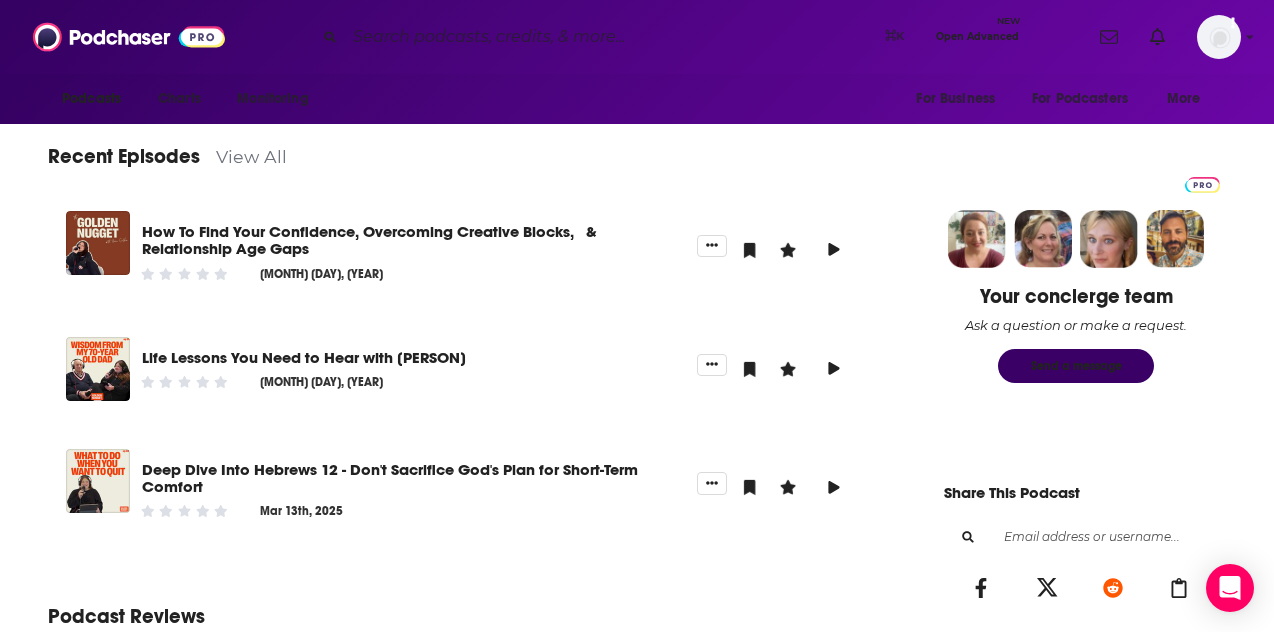 scroll, scrollTop: 861, scrollLeft: 0, axis: vertical 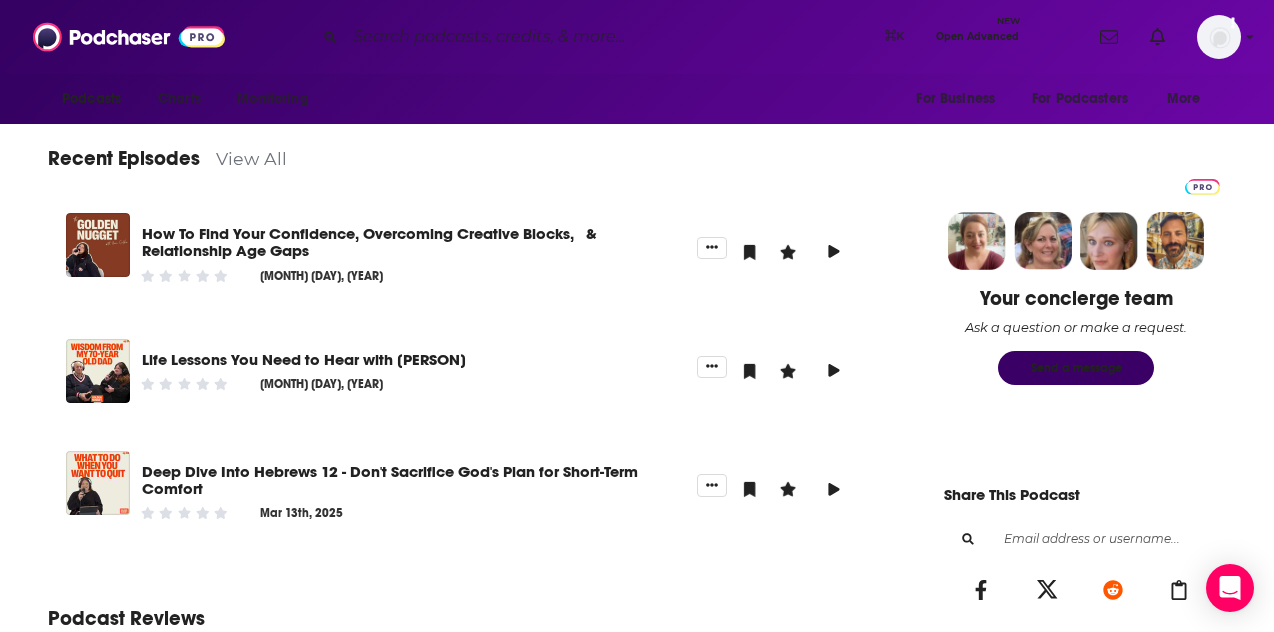 click on "View All" at bounding box center (251, 158) 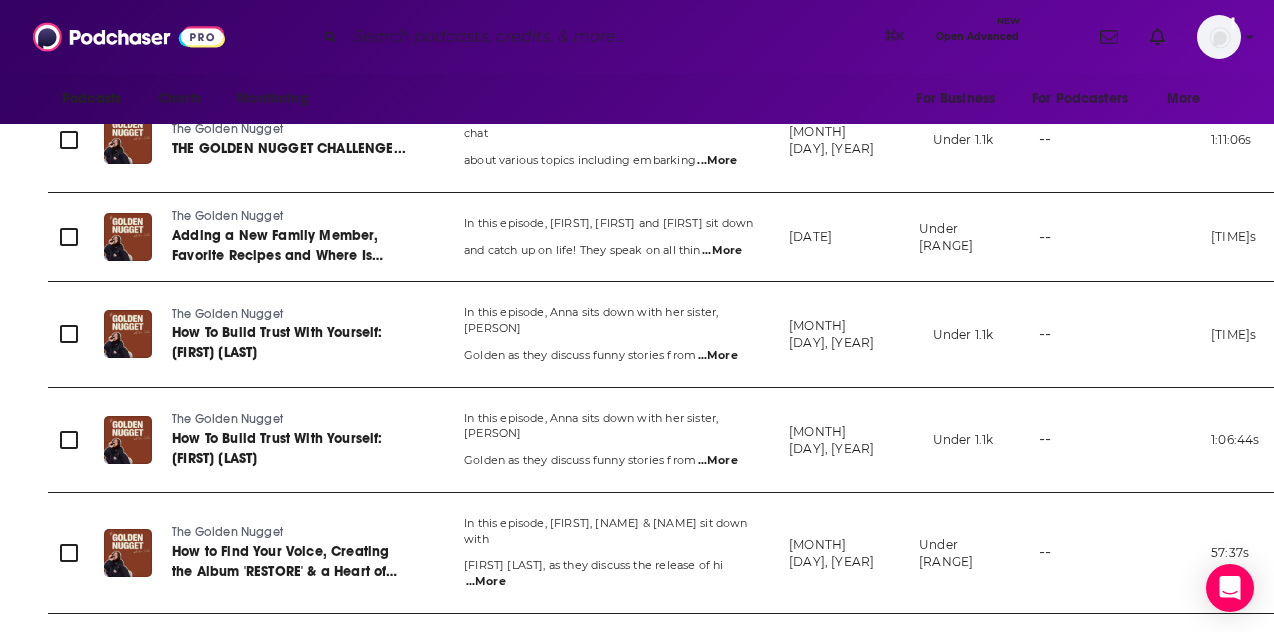 scroll, scrollTop: 2125, scrollLeft: 0, axis: vertical 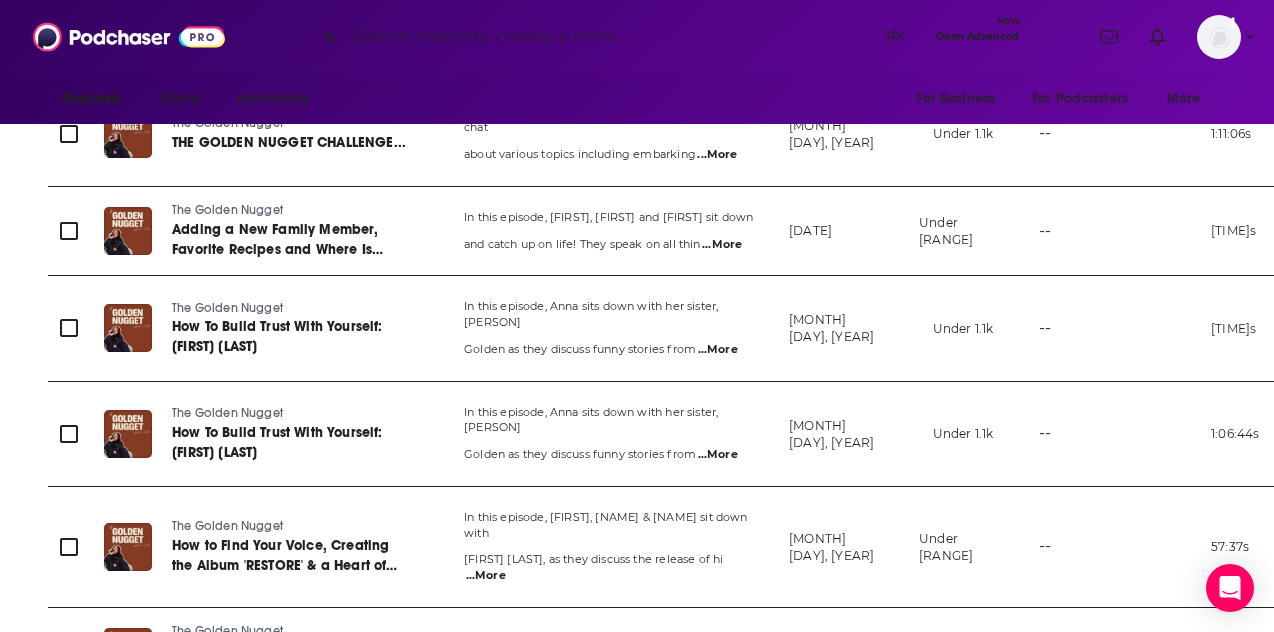 click at bounding box center [611, 37] 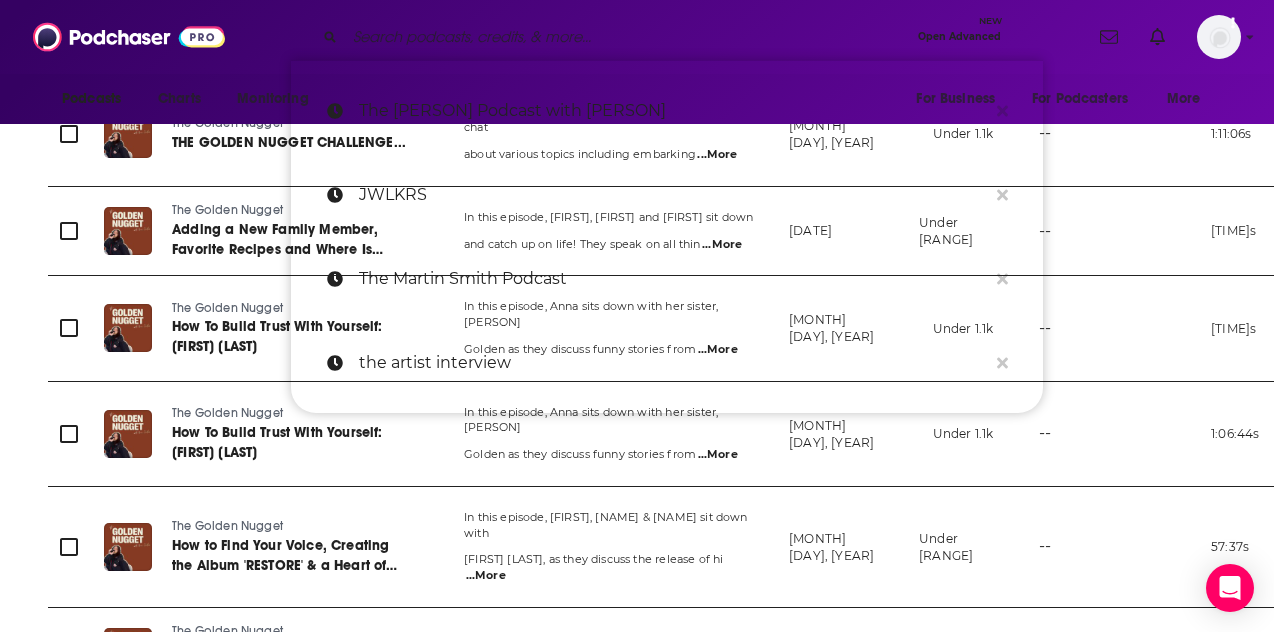 paste on "[FIRST] [LAST] “Jesus Songs”" 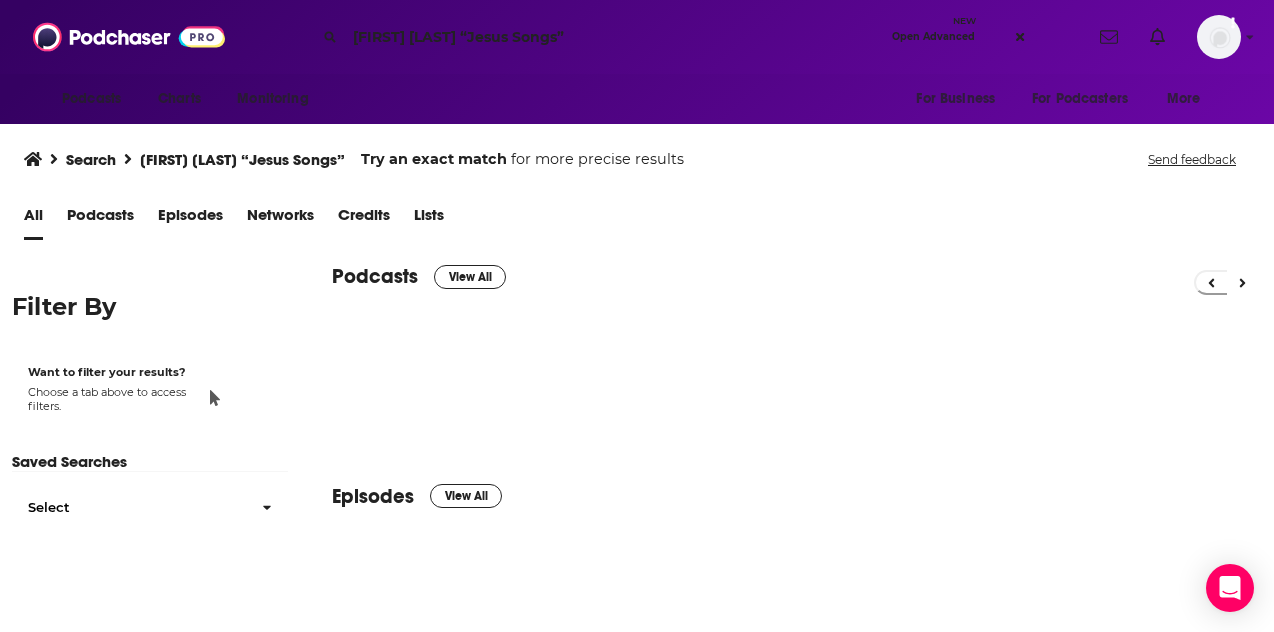 scroll, scrollTop: 0, scrollLeft: 0, axis: both 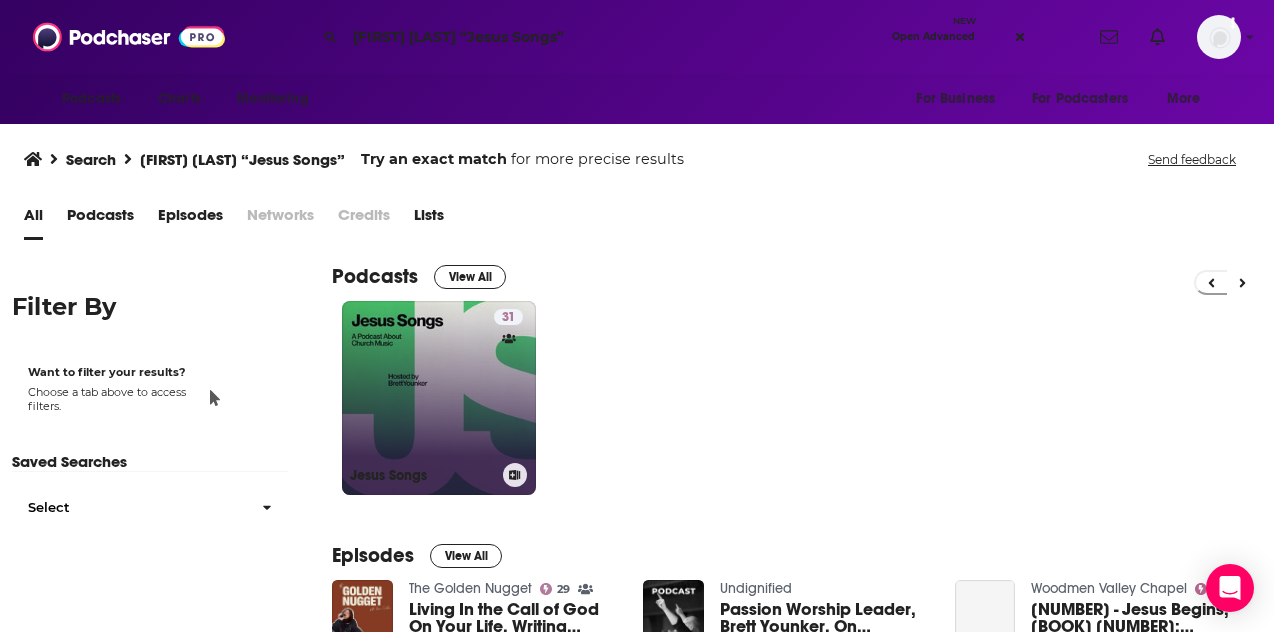 click on "[NUMBER] [PERSON]" at bounding box center [439, 398] 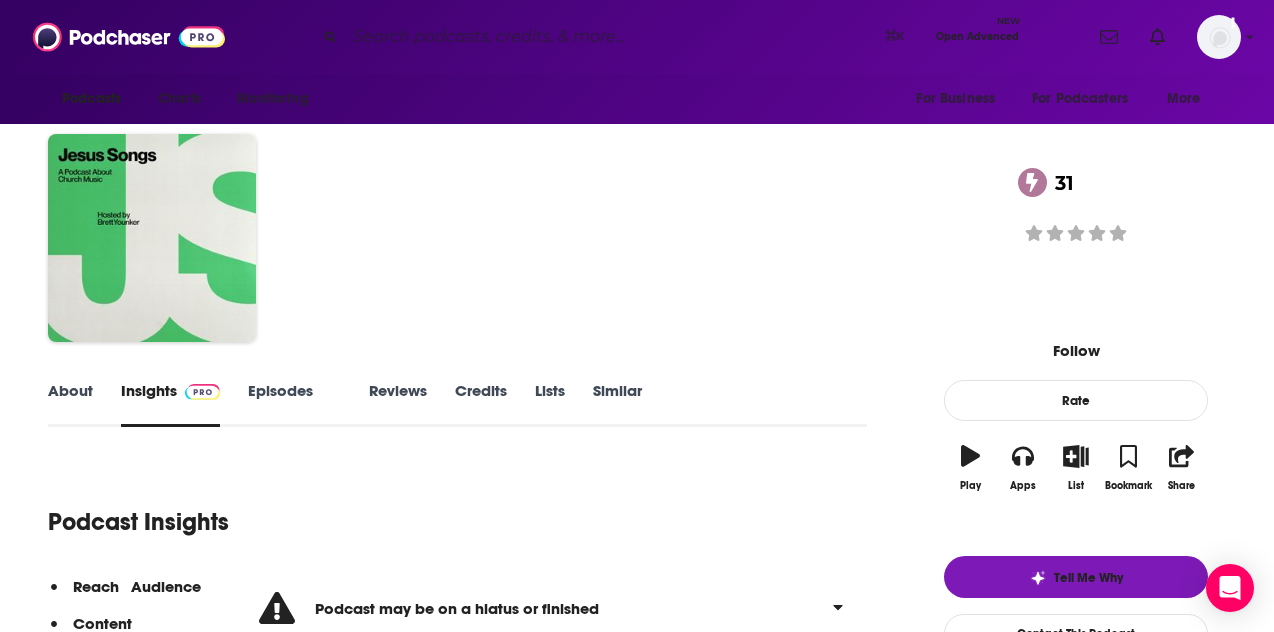 click on "About" at bounding box center [70, 404] 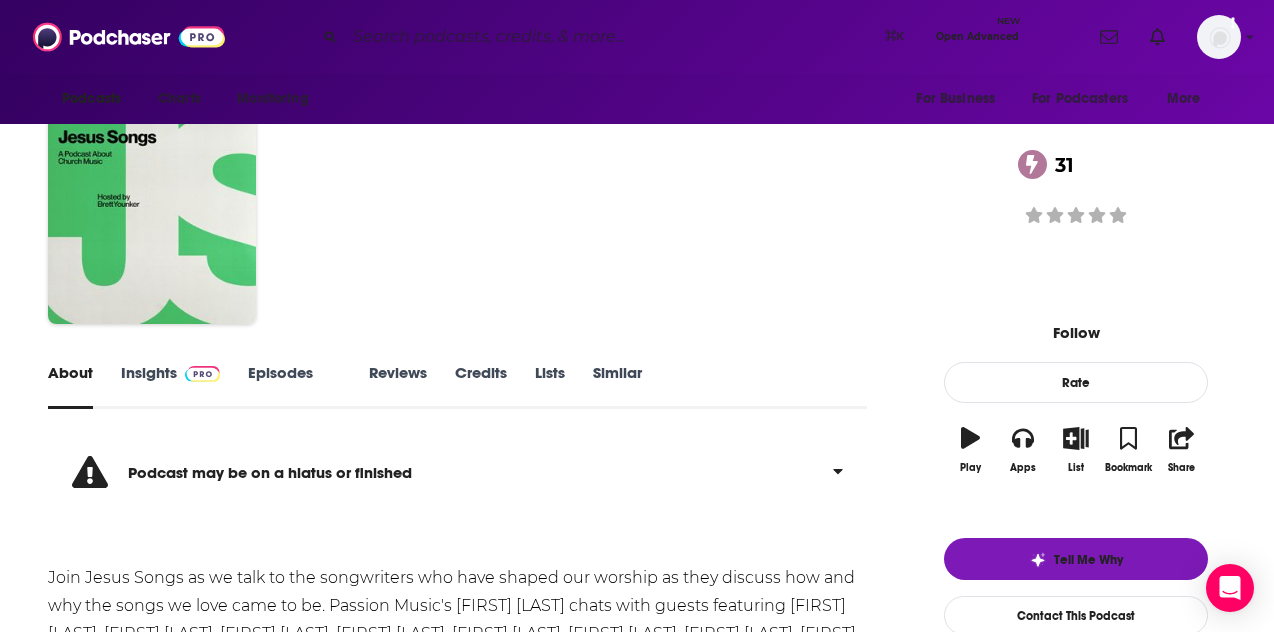 scroll, scrollTop: 11, scrollLeft: 0, axis: vertical 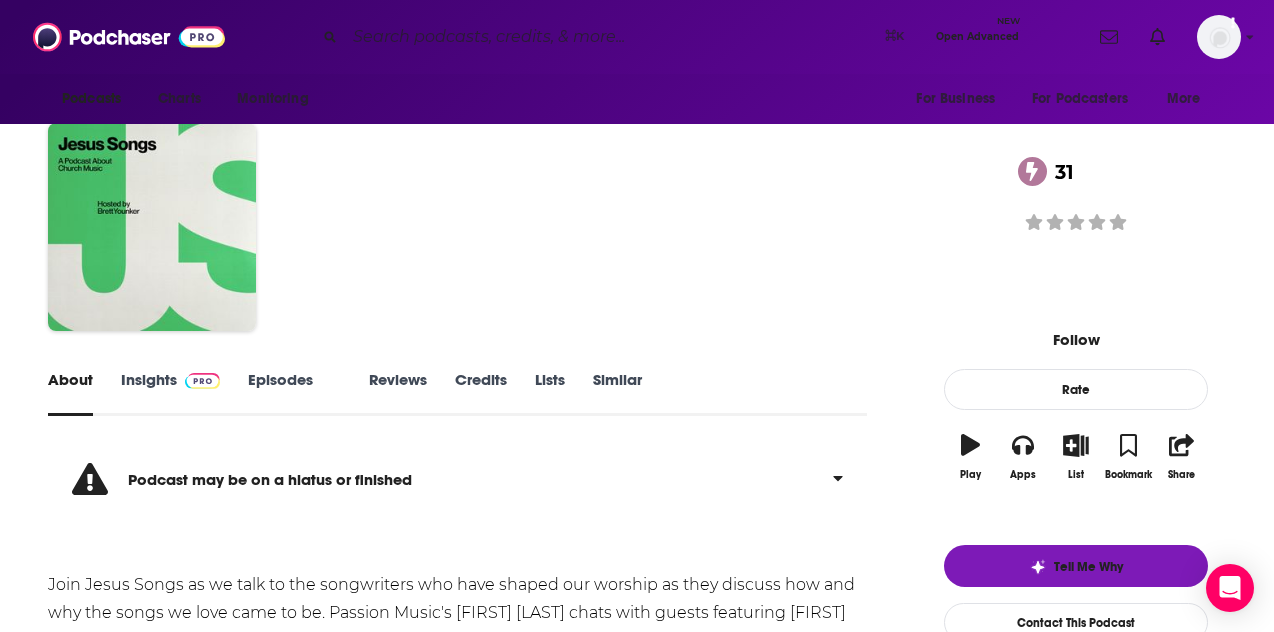 click on "Episodes 39" at bounding box center [294, 393] 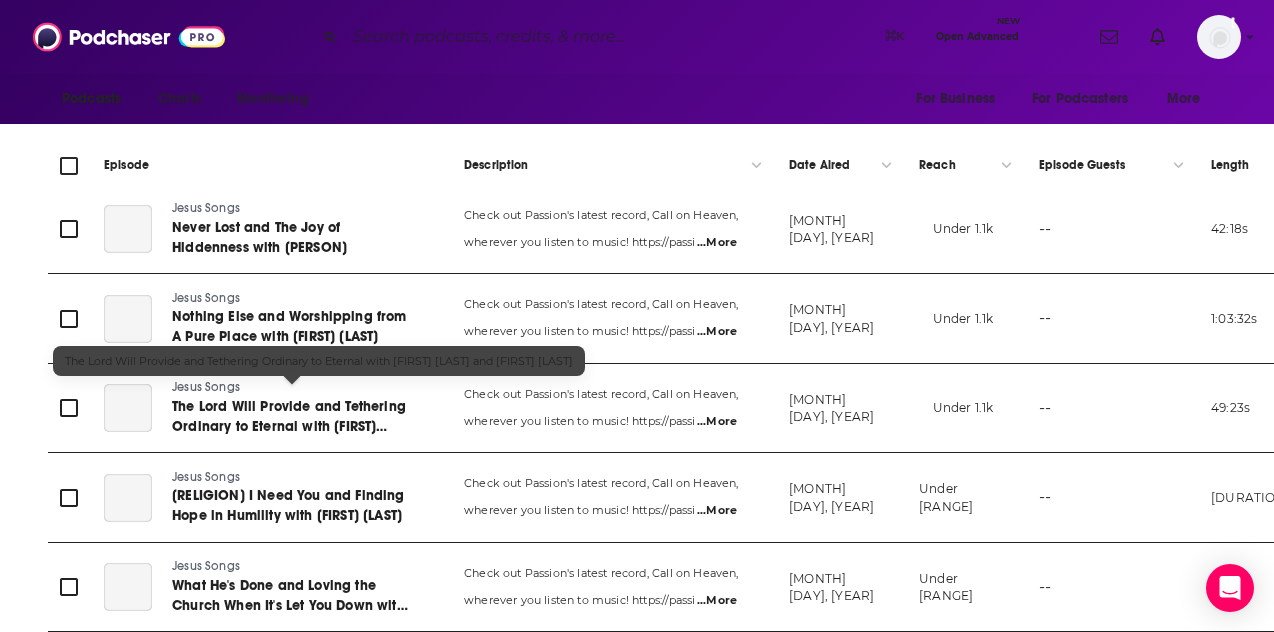 scroll, scrollTop: 381, scrollLeft: 0, axis: vertical 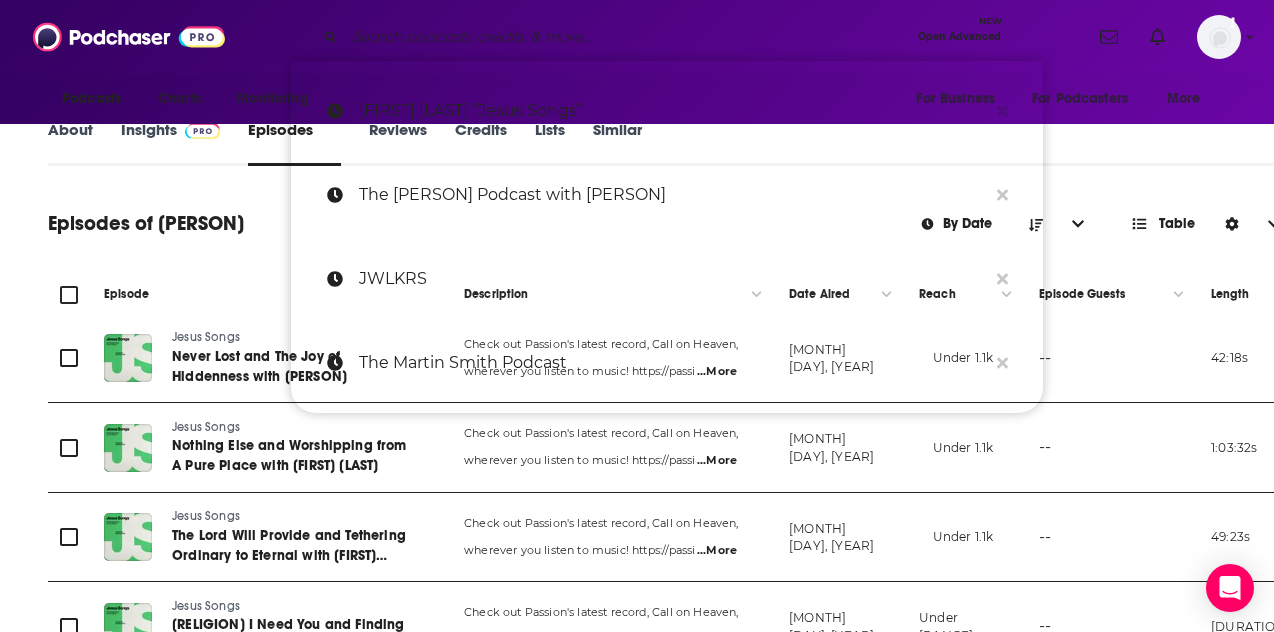 click at bounding box center [627, 37] 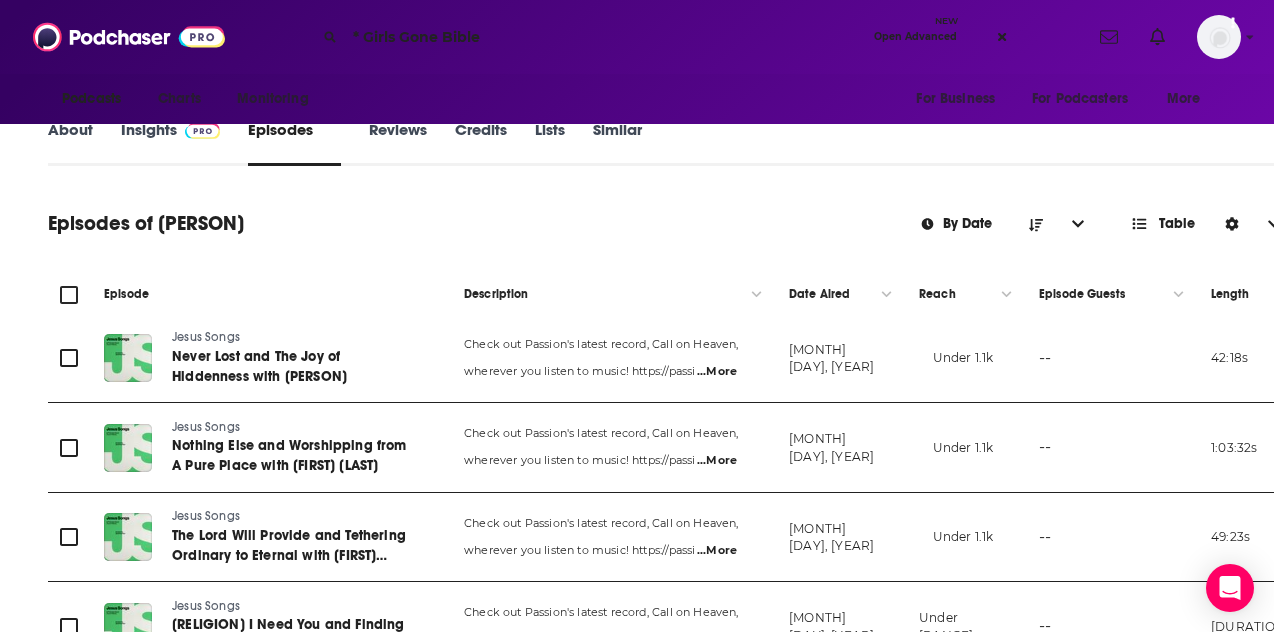 click on "* Girls Gone Bible" at bounding box center [605, 37] 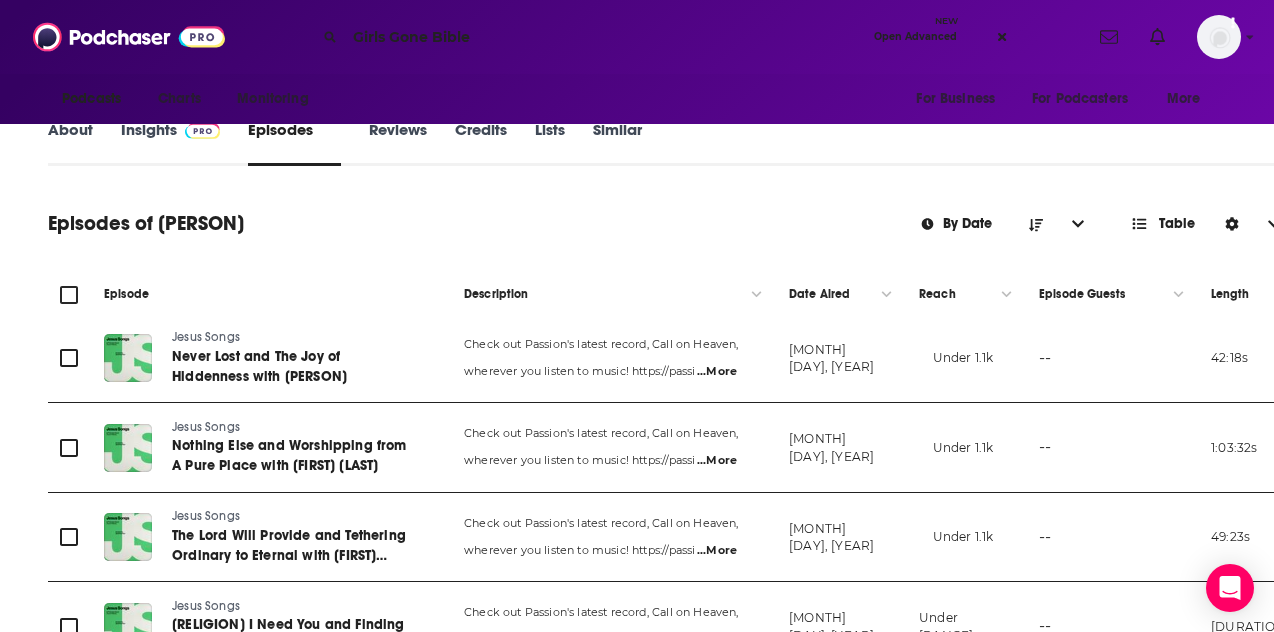 scroll, scrollTop: 0, scrollLeft: 0, axis: both 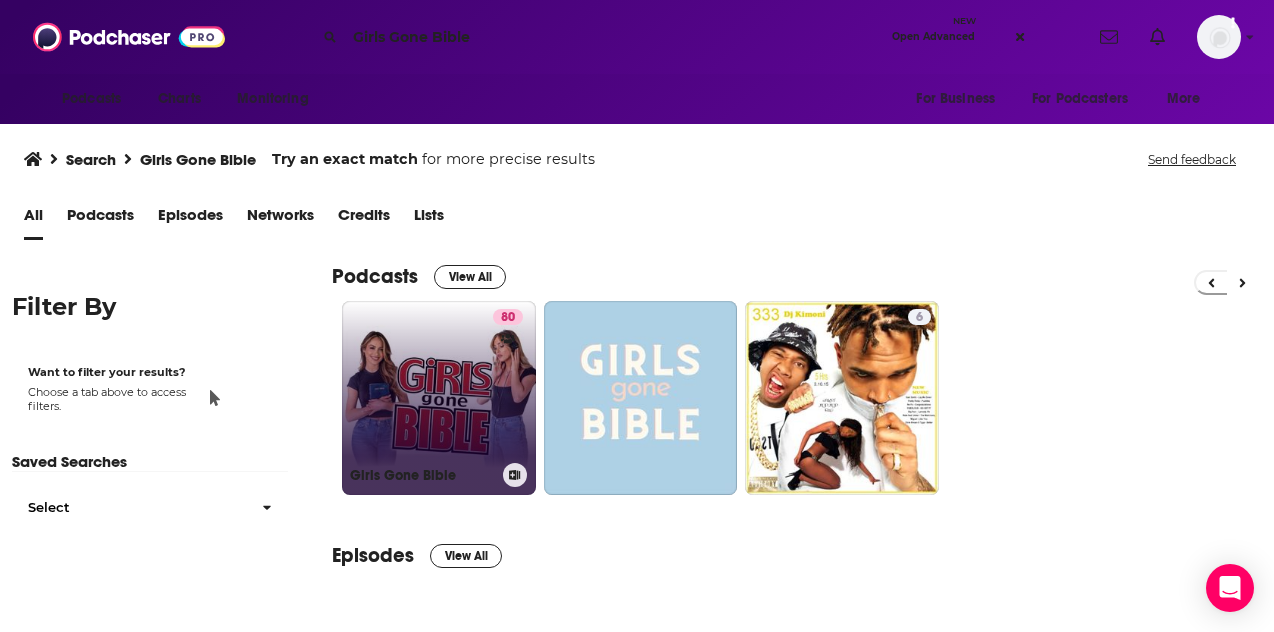 click on "[NUMBER] Girls Gone Bible" at bounding box center (439, 398) 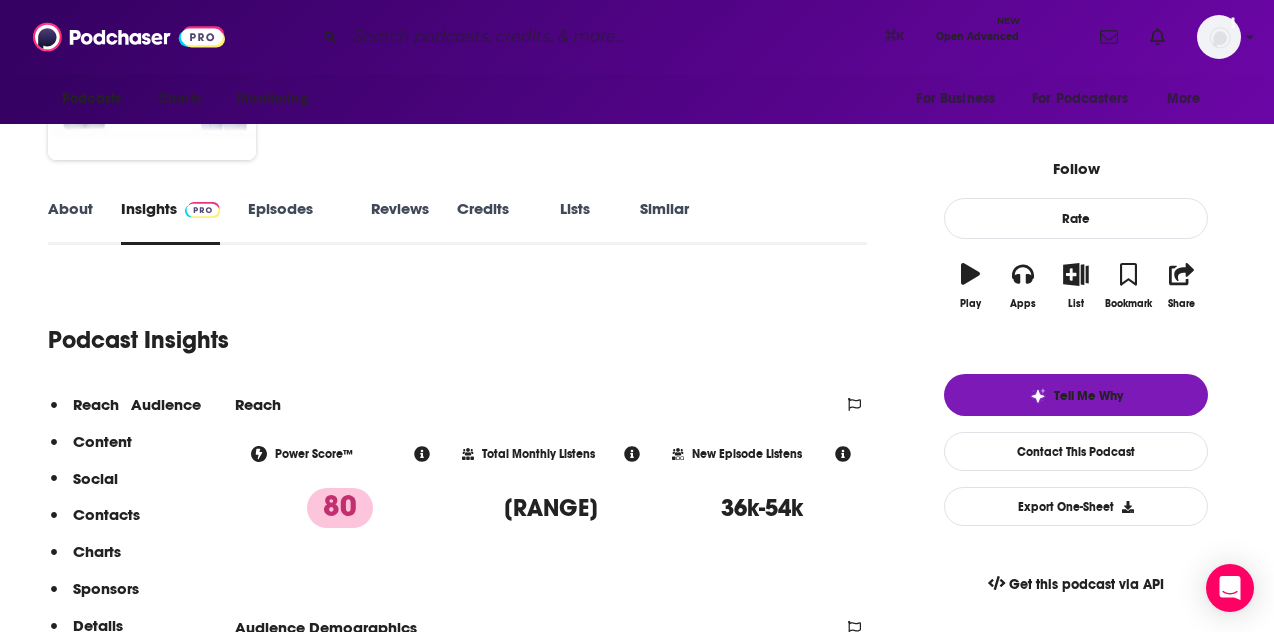 scroll, scrollTop: 245, scrollLeft: 0, axis: vertical 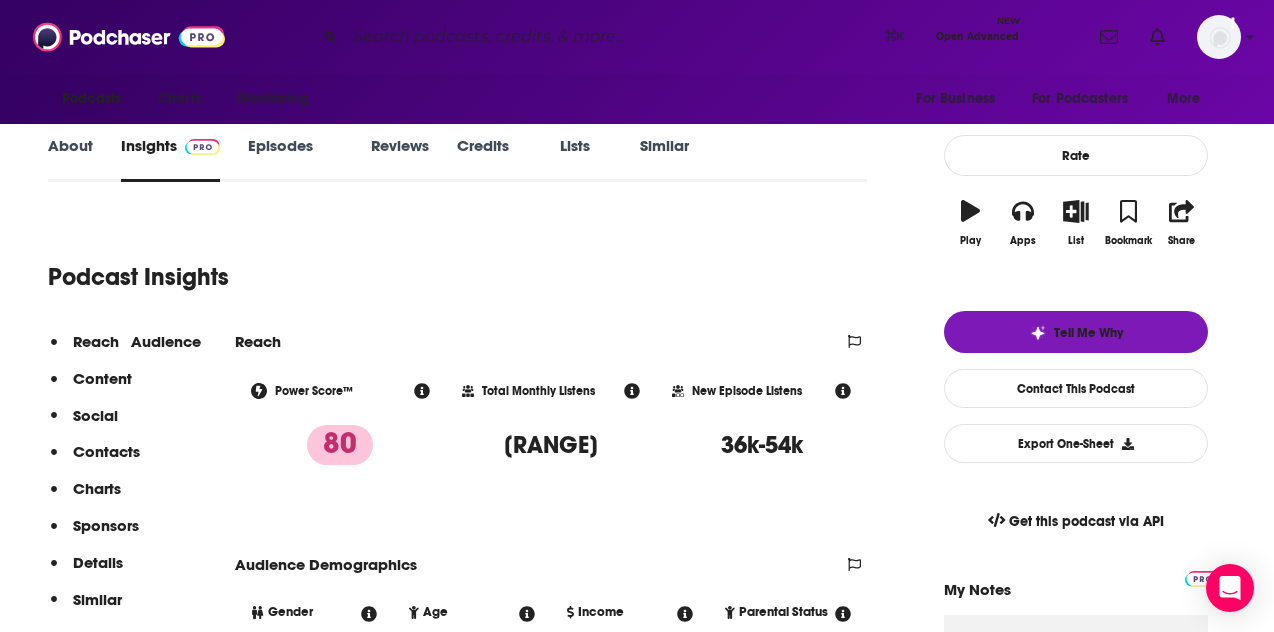 click on "Contacts" at bounding box center (102, 378) 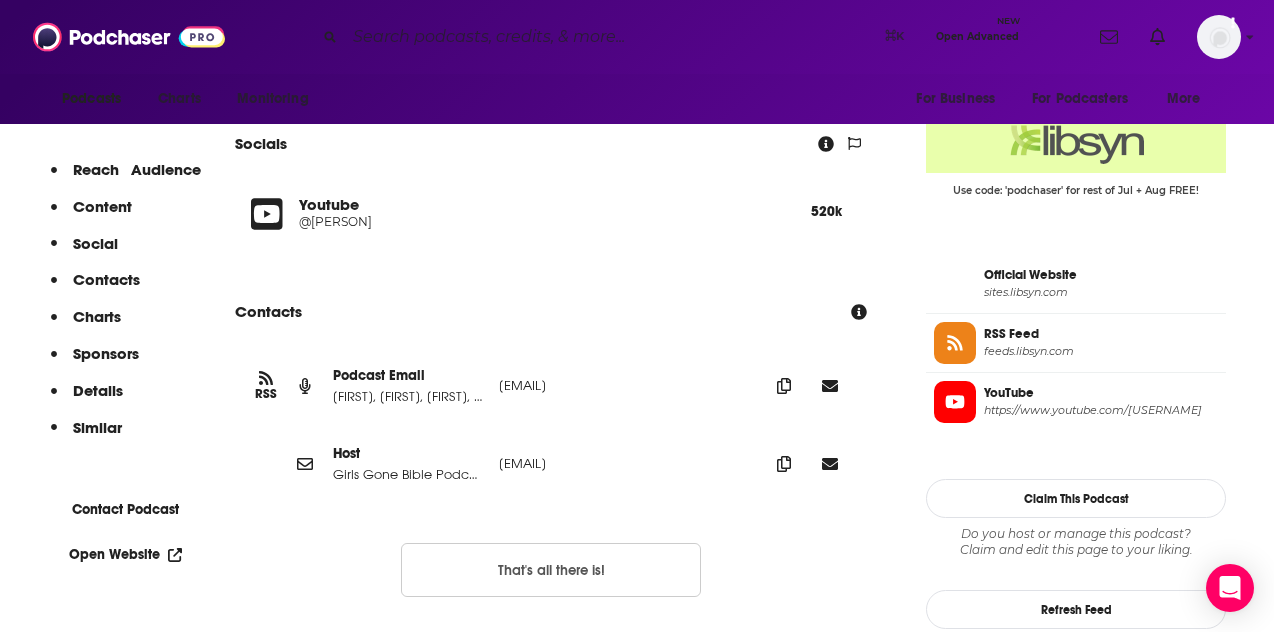 scroll, scrollTop: 1649, scrollLeft: 0, axis: vertical 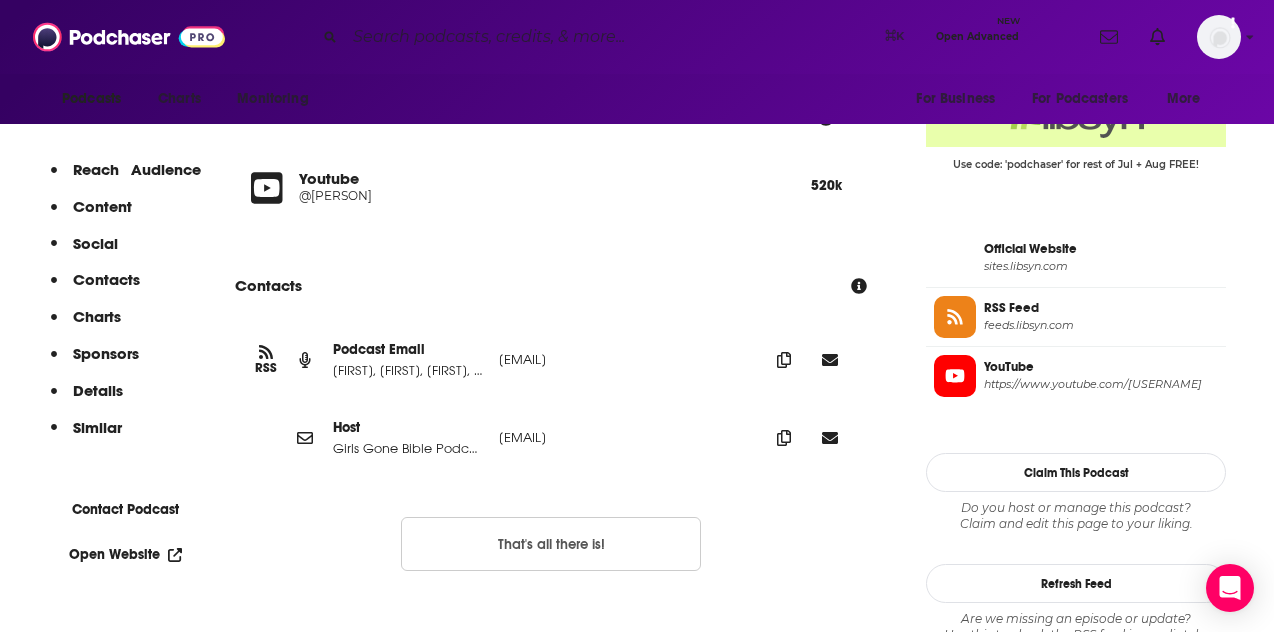 click on "[EMAIL]" at bounding box center [626, 359] 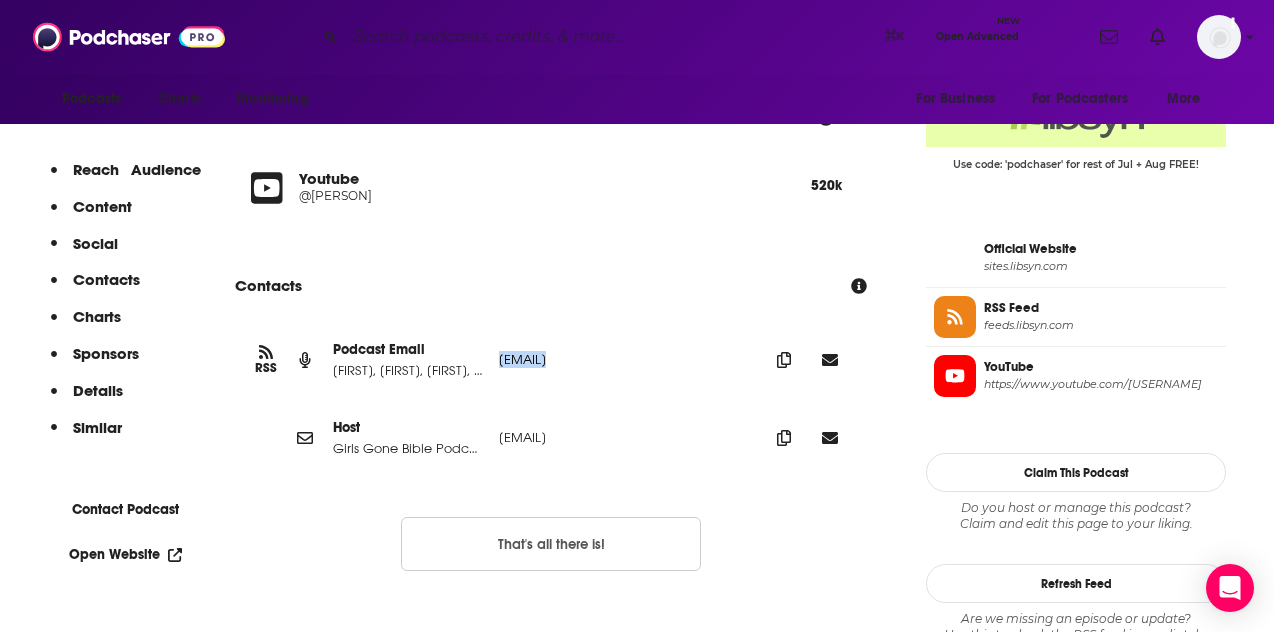 click on "[EMAIL]" at bounding box center (626, 359) 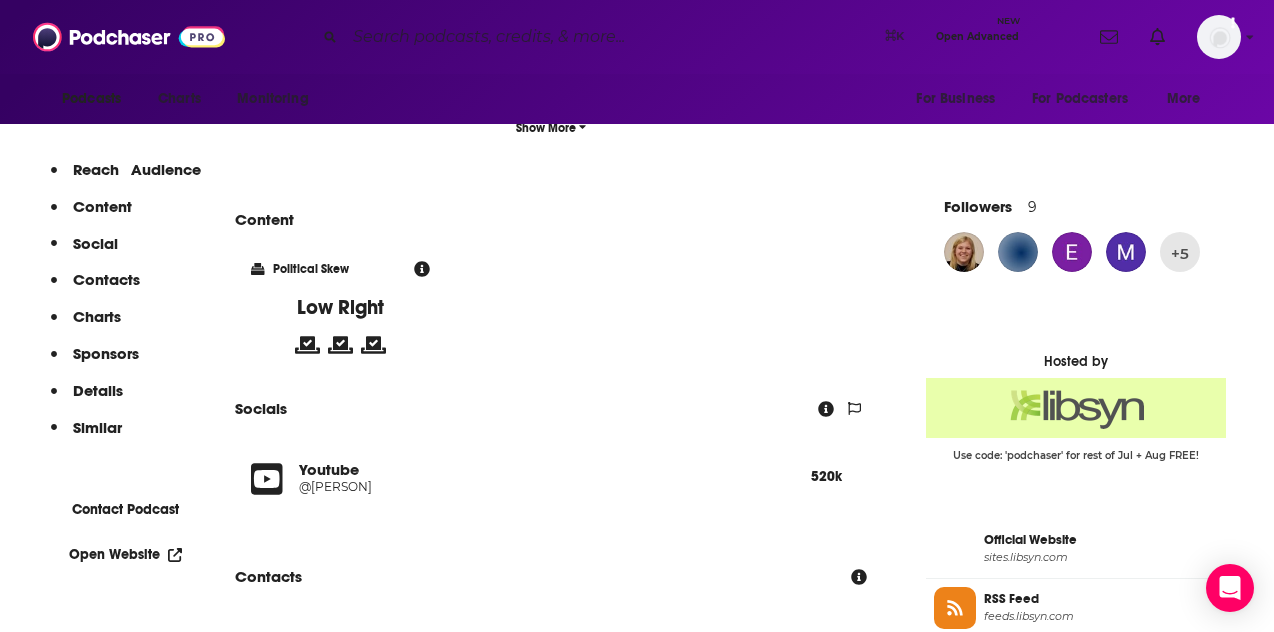 scroll, scrollTop: 1349, scrollLeft: 0, axis: vertical 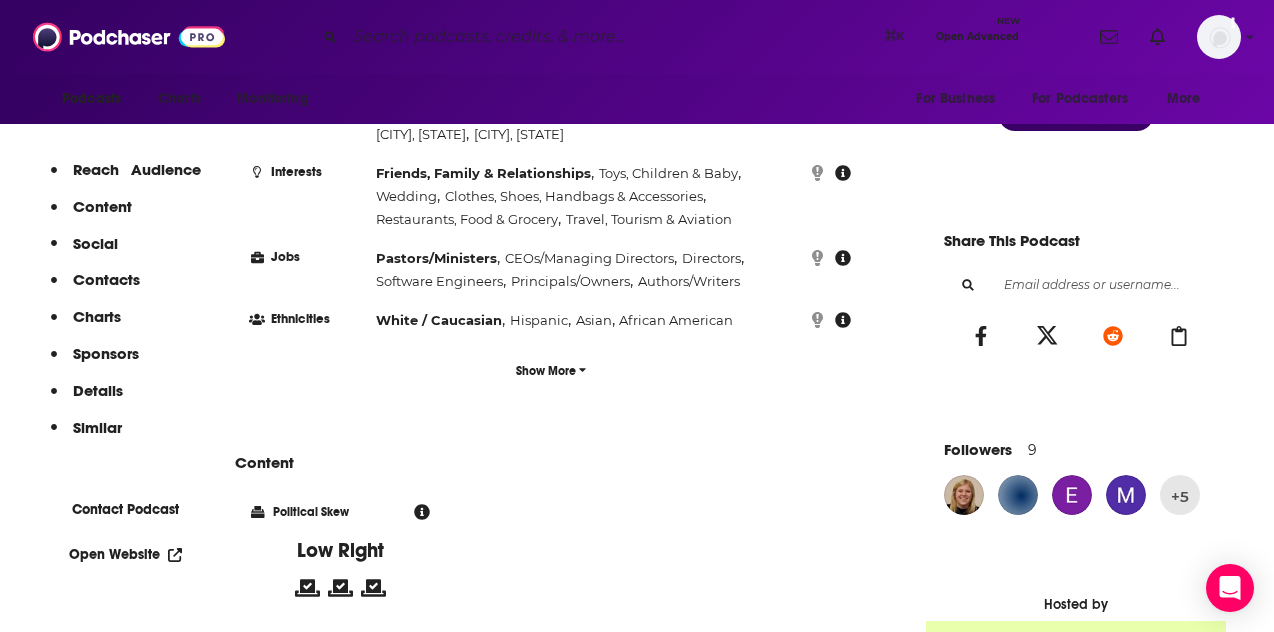 click on "Show More" at bounding box center [551, 370] 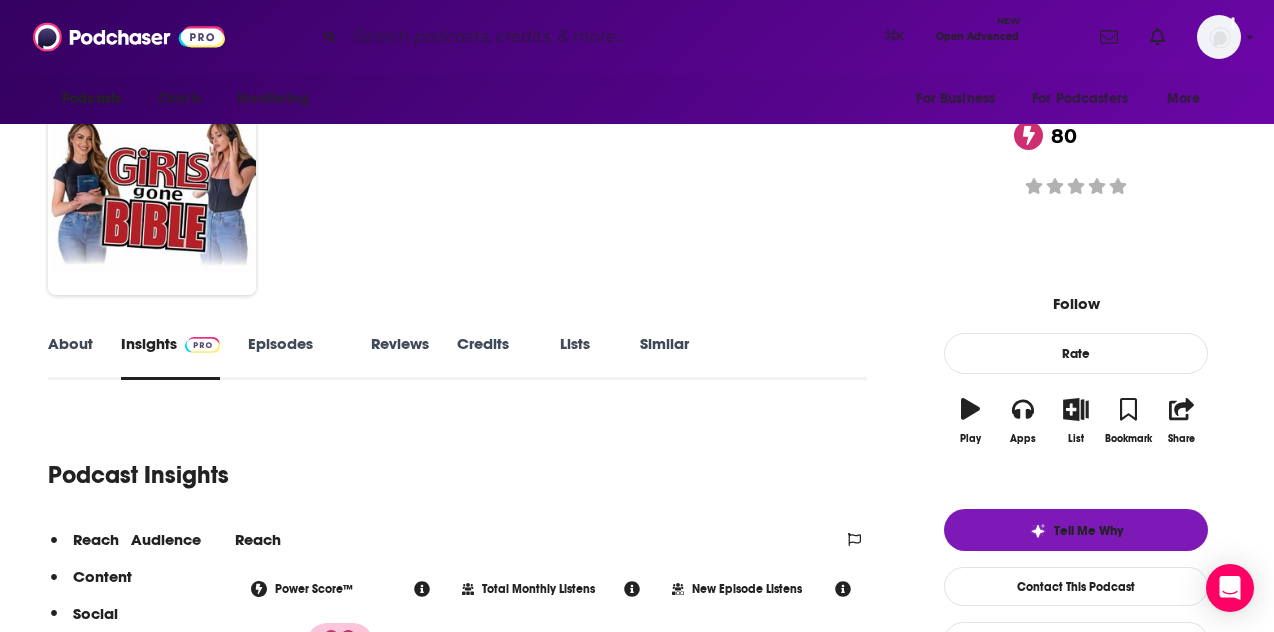scroll, scrollTop: 46, scrollLeft: 0, axis: vertical 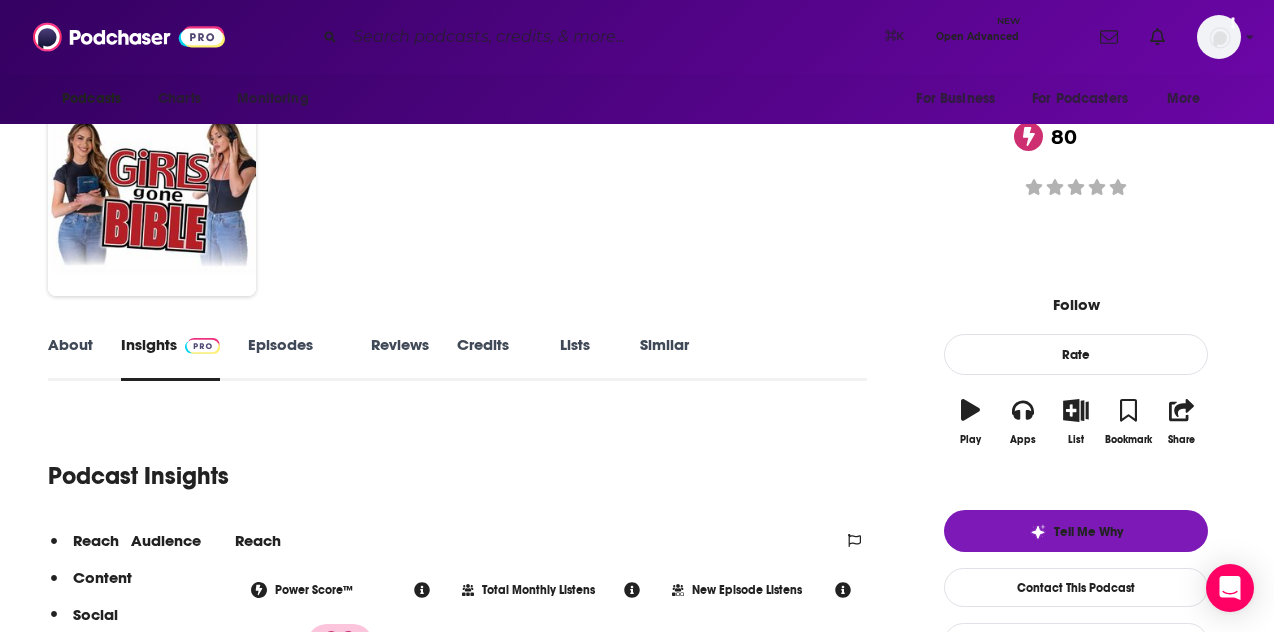 click on "Episodes 115" at bounding box center [295, 358] 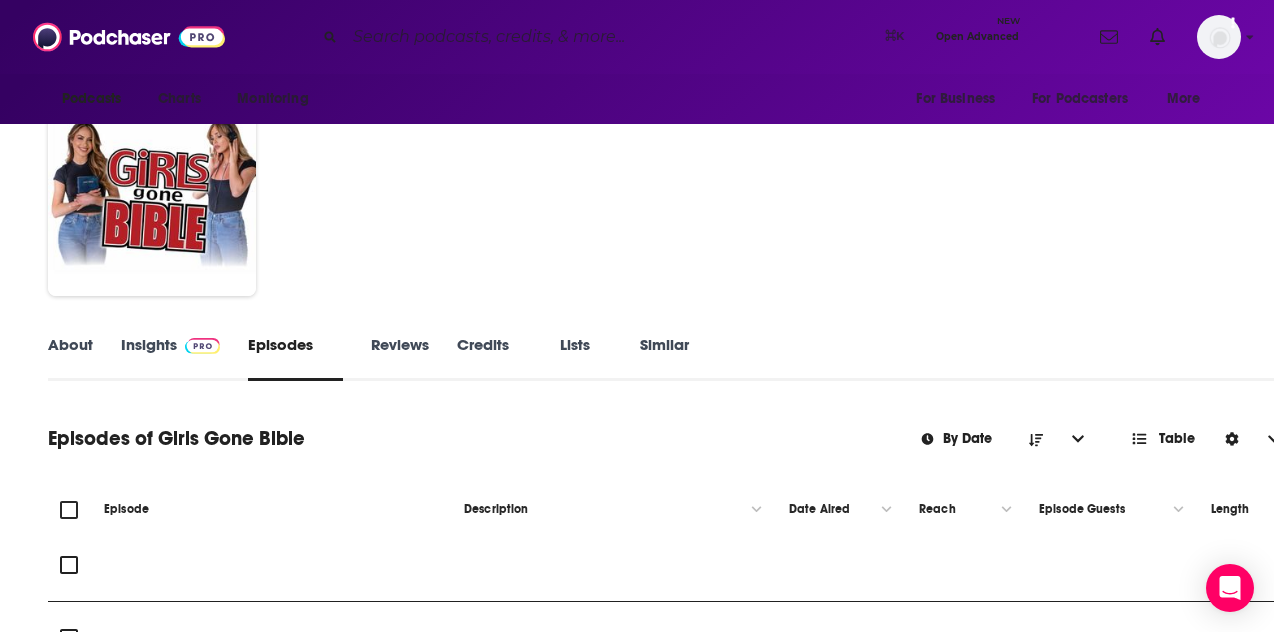 scroll, scrollTop: 0, scrollLeft: 0, axis: both 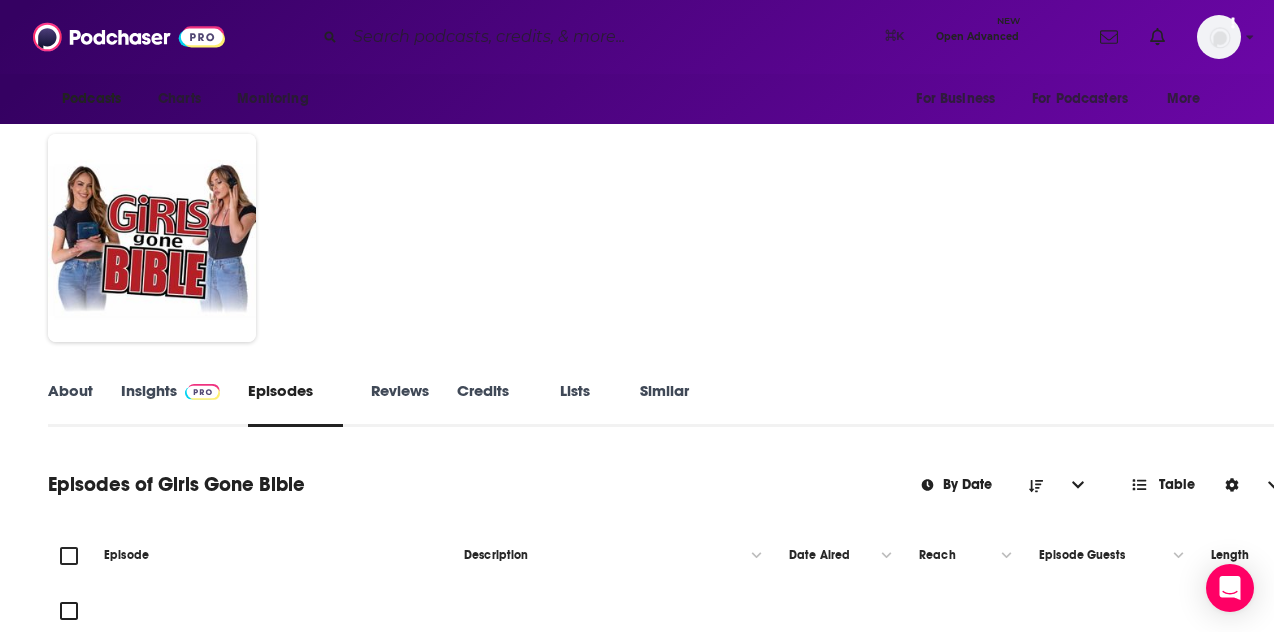 click on "About Insights Episodes 115 Reviews Credits 6 Lists 7 Similar Episodes of Girls Gone Bible By Date Table Episode Description Date Aired Reach Episode Guests Length Follow Rate Play Apps List Bookmark Share Tell Me Why Contact This Podcast Export One-Sheet Get this podcast via API My Notes Your concierge team Ask a question or make a request. Send a message Followers 9 +5" at bounding box center (894, 1664) 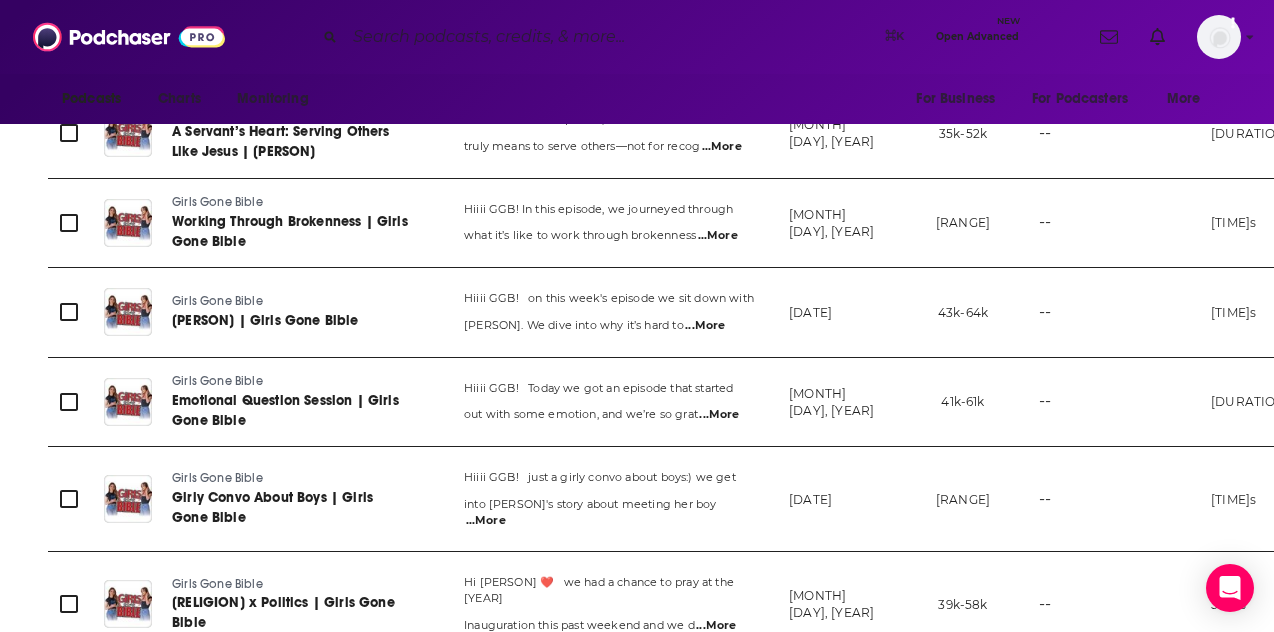 scroll, scrollTop: 2092, scrollLeft: 0, axis: vertical 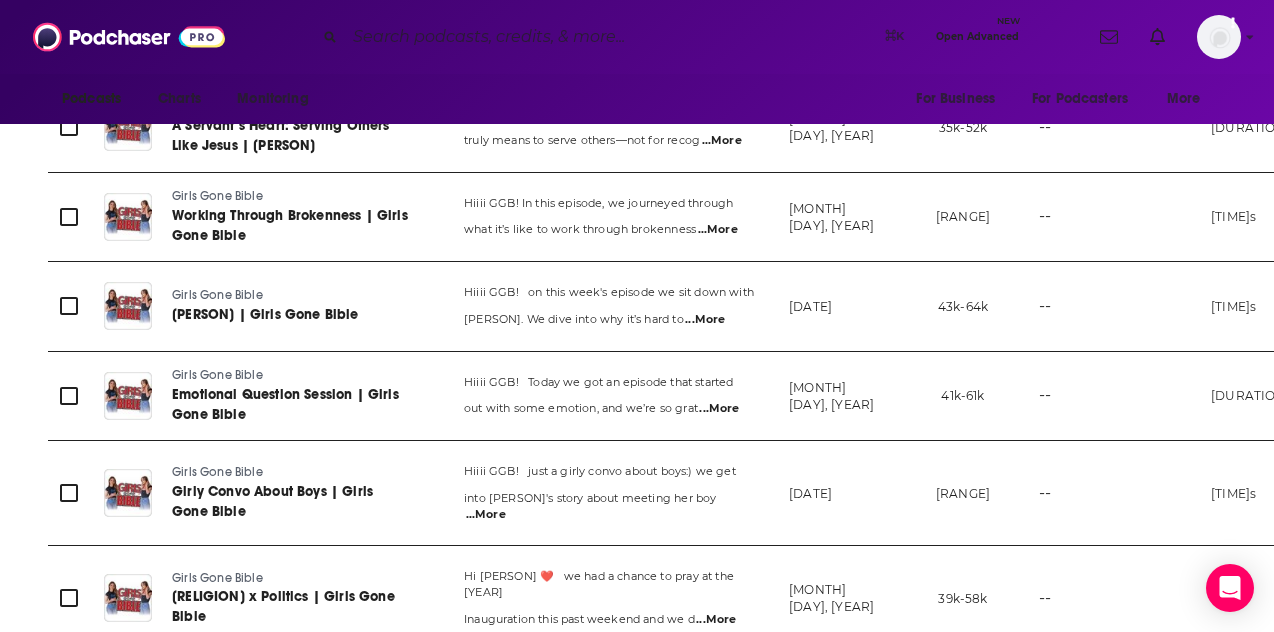 click on "Load More ..." at bounding box center [702, 873] 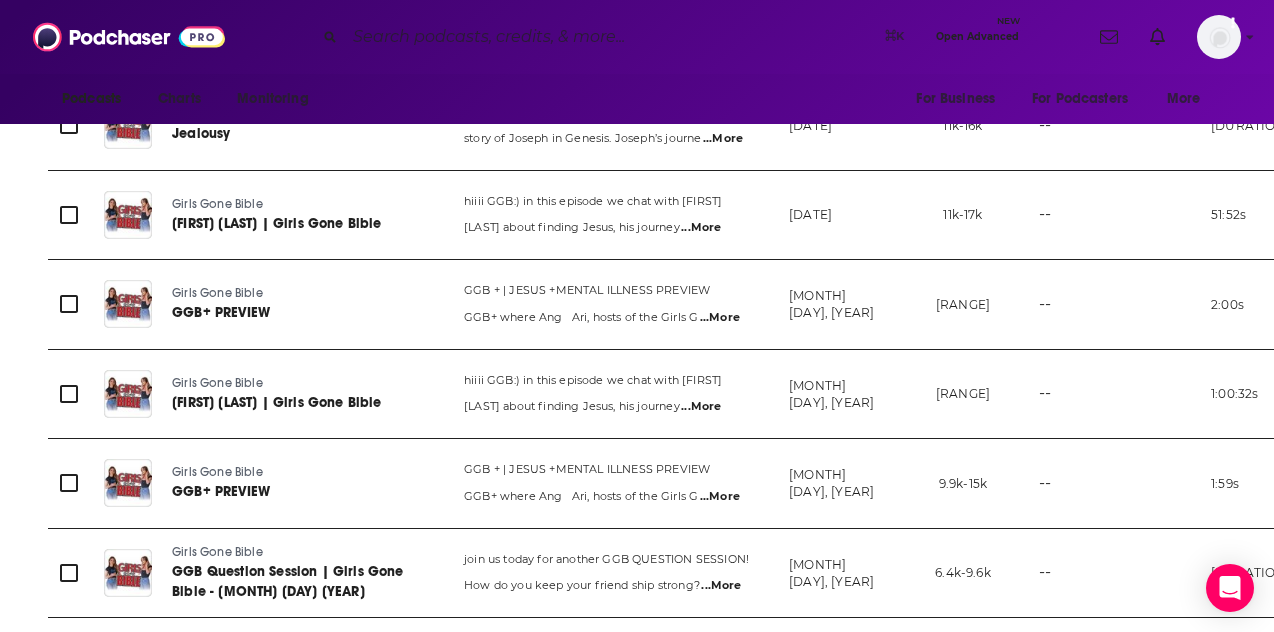 scroll, scrollTop: 3590, scrollLeft: 0, axis: vertical 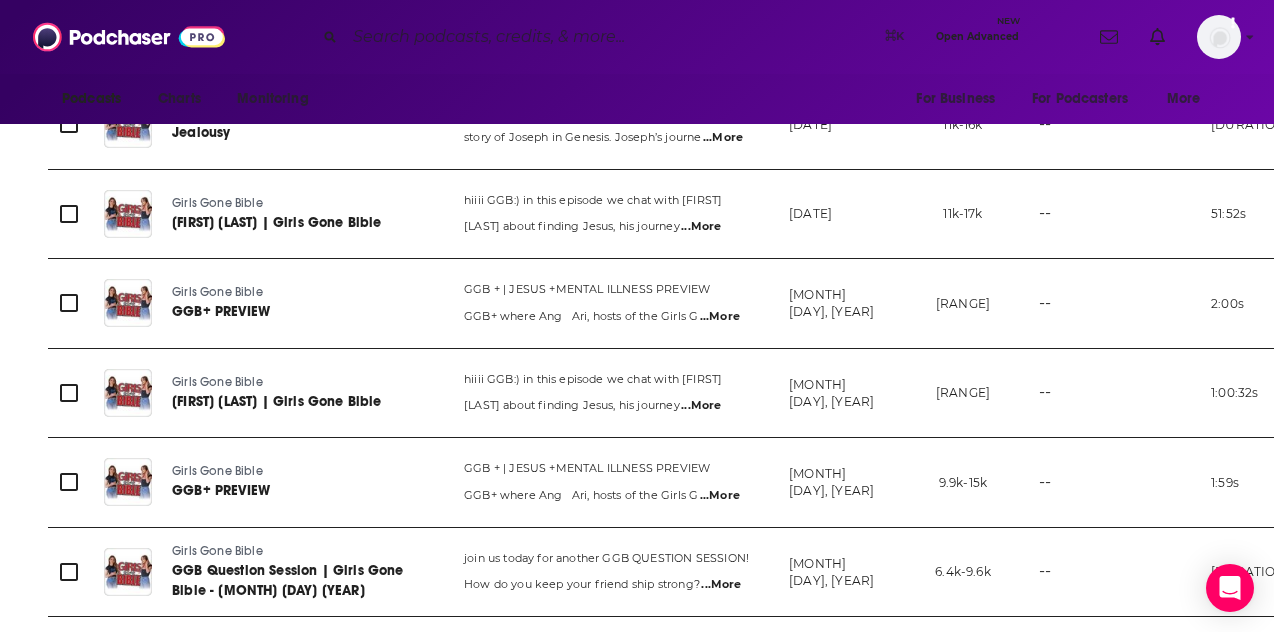 click at bounding box center (611, 37) 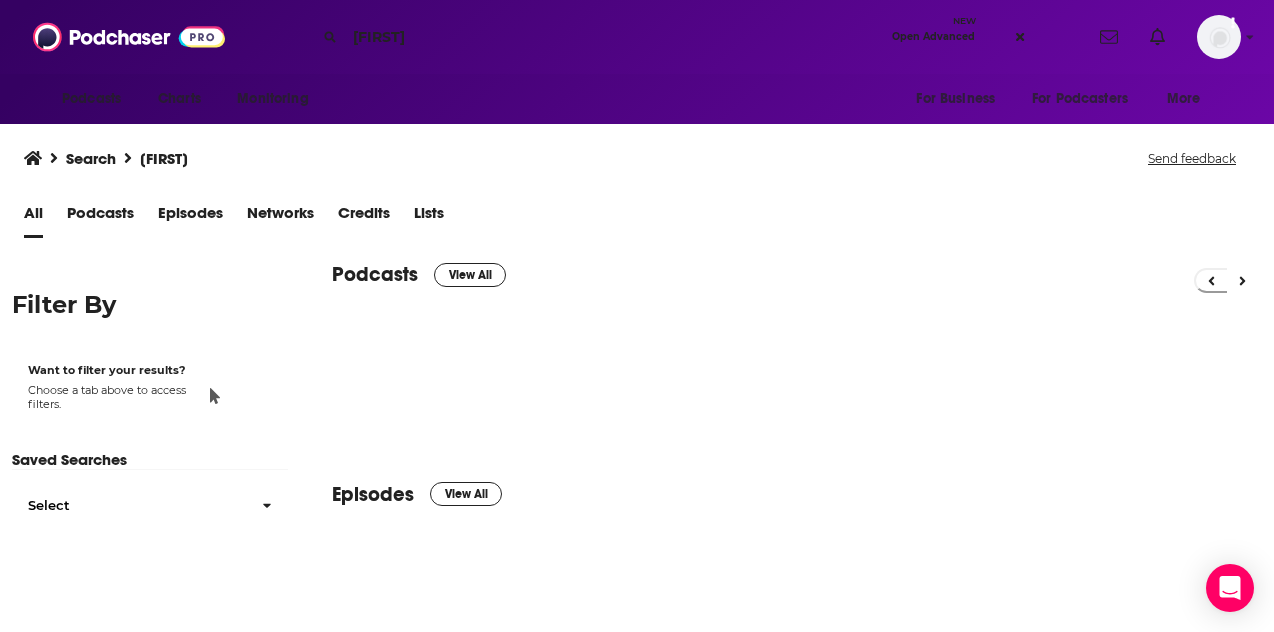 scroll, scrollTop: 0, scrollLeft: 0, axis: both 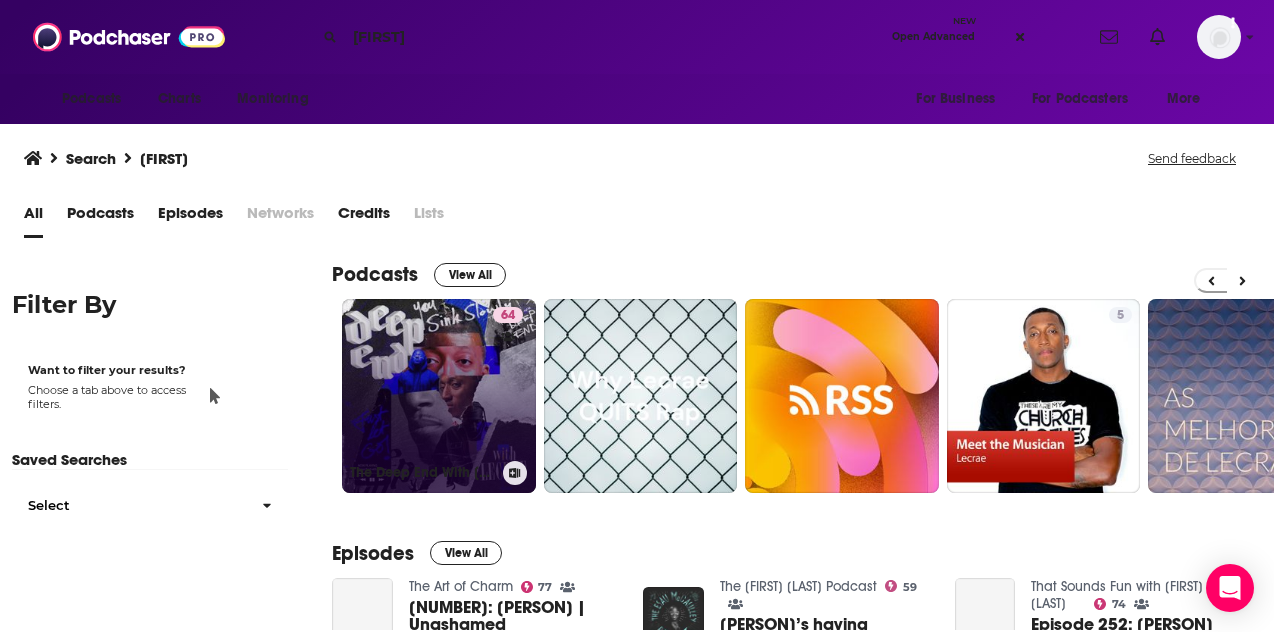 click on "[NUMBER] The Deep End With [NAME]" at bounding box center [439, 396] 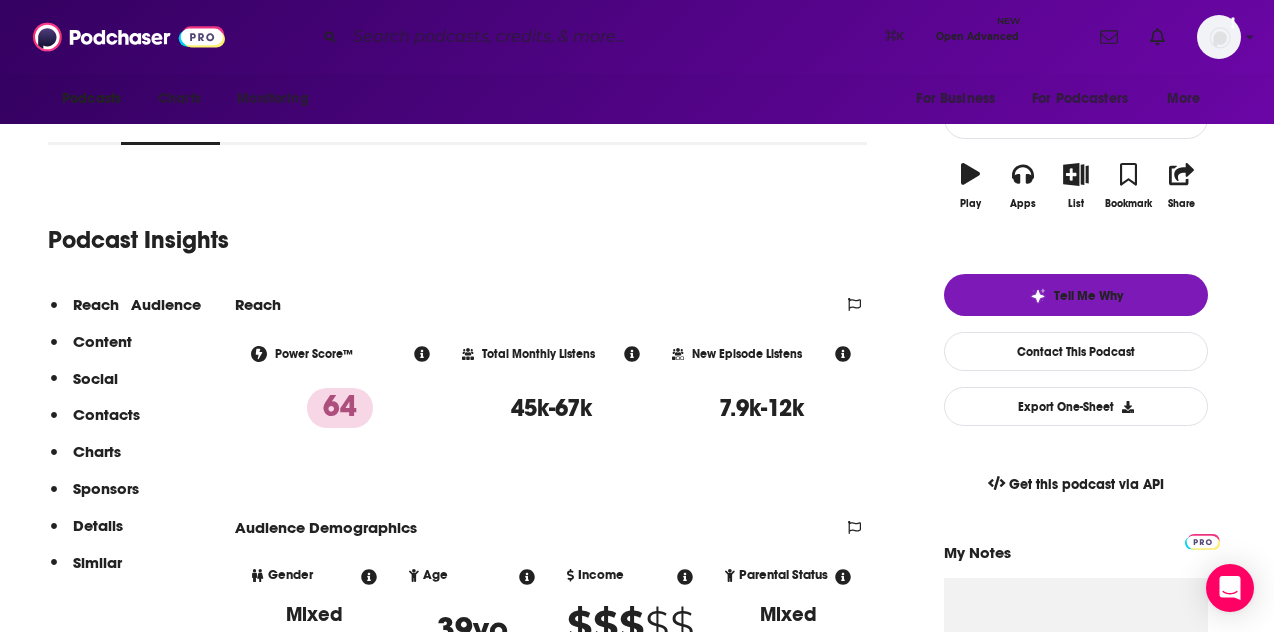 scroll, scrollTop: 384, scrollLeft: 0, axis: vertical 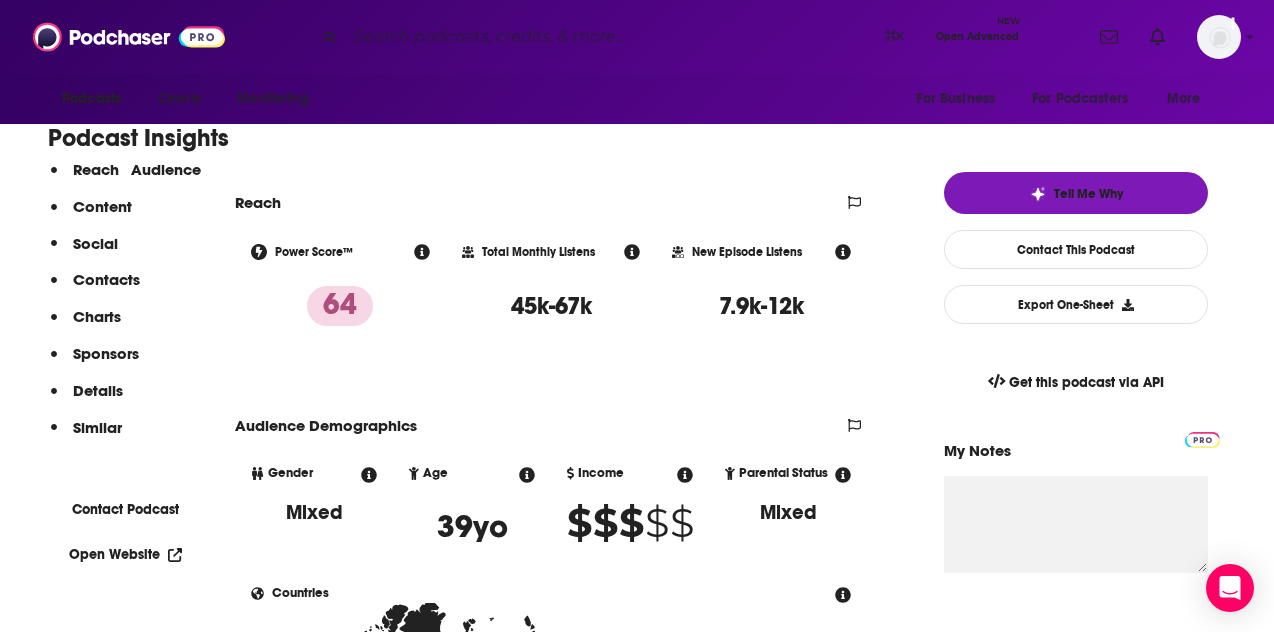 click on "Contacts" at bounding box center (95, 288) 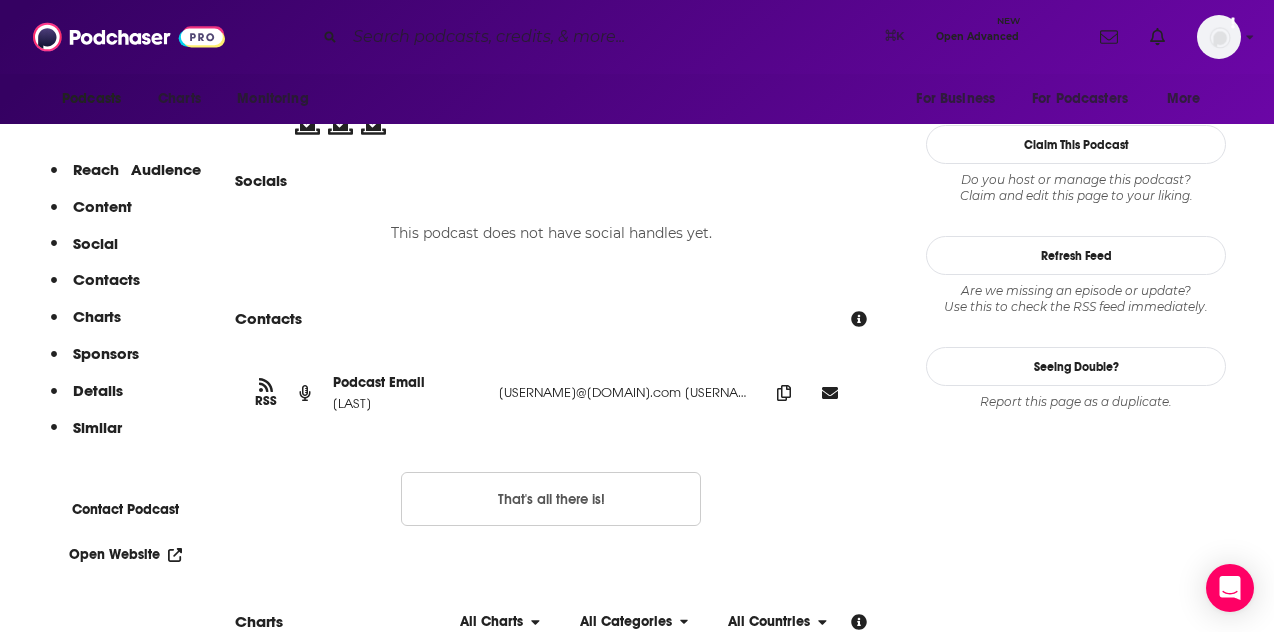 scroll, scrollTop: 1575, scrollLeft: 0, axis: vertical 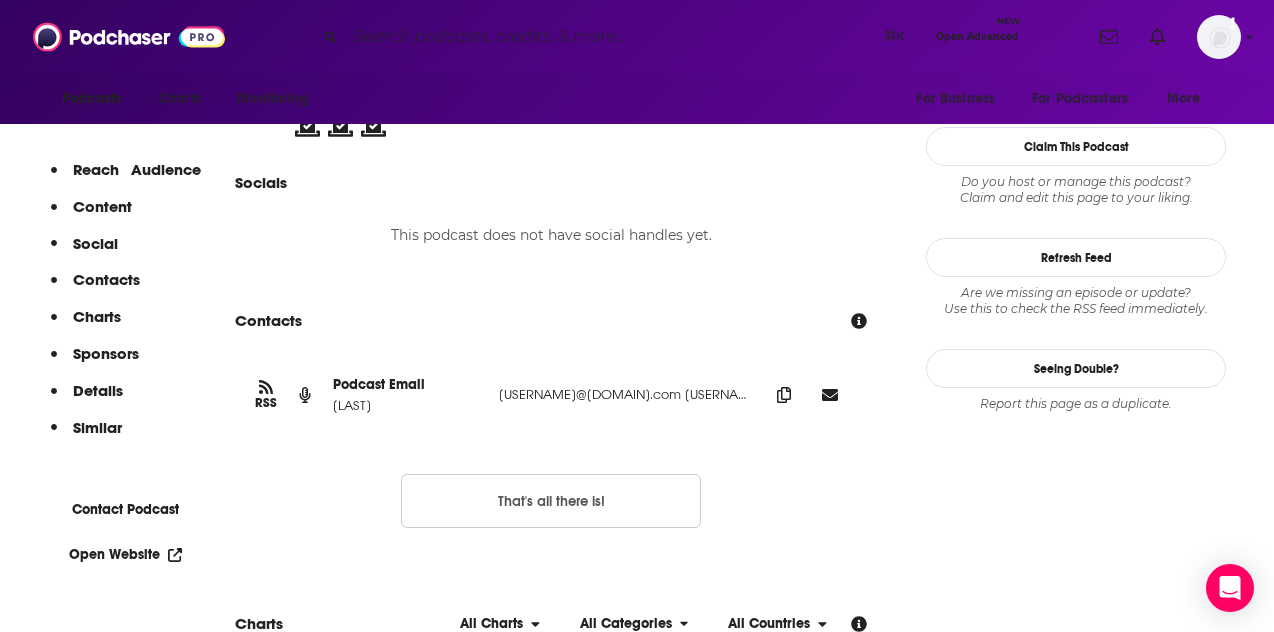 click on "[USERNAME]@[DOMAIN].com [USERNAME]@[DOMAIN].com" at bounding box center (626, 394) 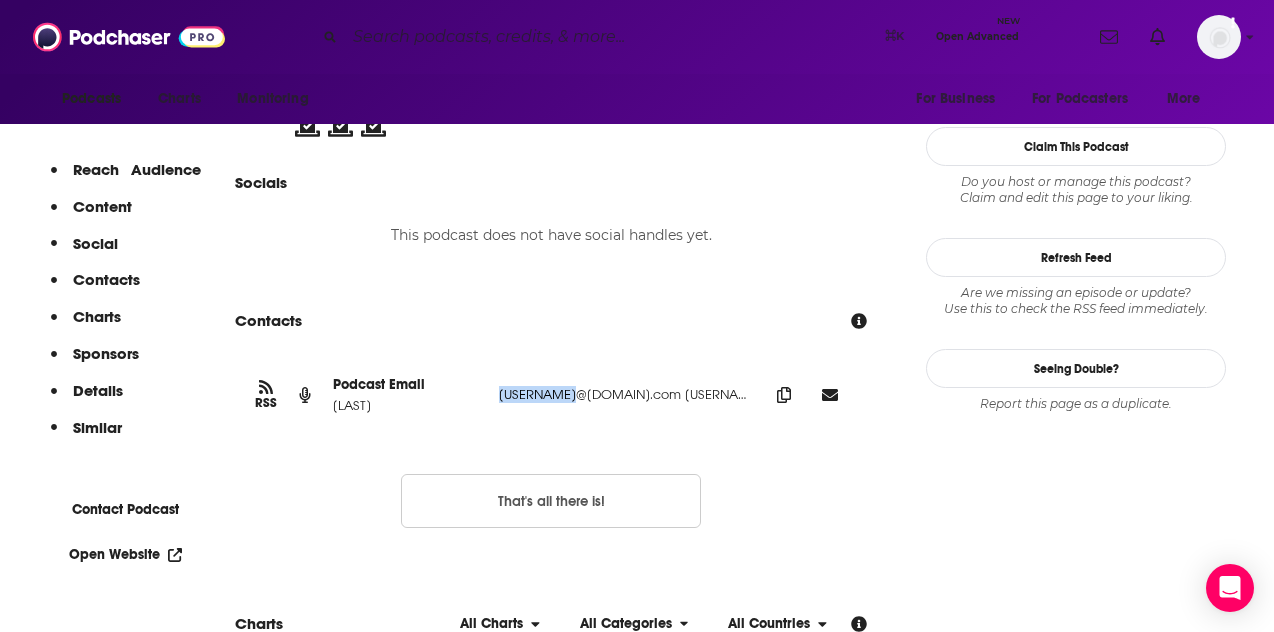 click on "[USERNAME]@[DOMAIN].com [USERNAME]@[DOMAIN].com" at bounding box center (626, 394) 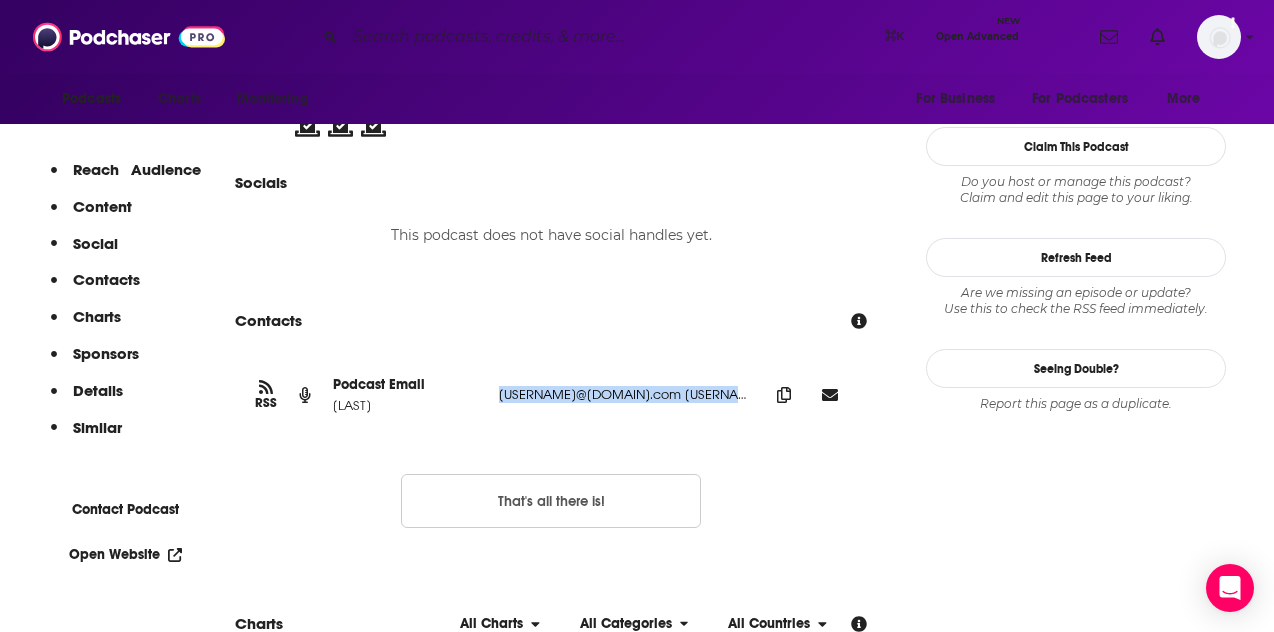 click on "[USERNAME]@[DOMAIN].com [USERNAME]@[DOMAIN].com" at bounding box center (626, 394) 